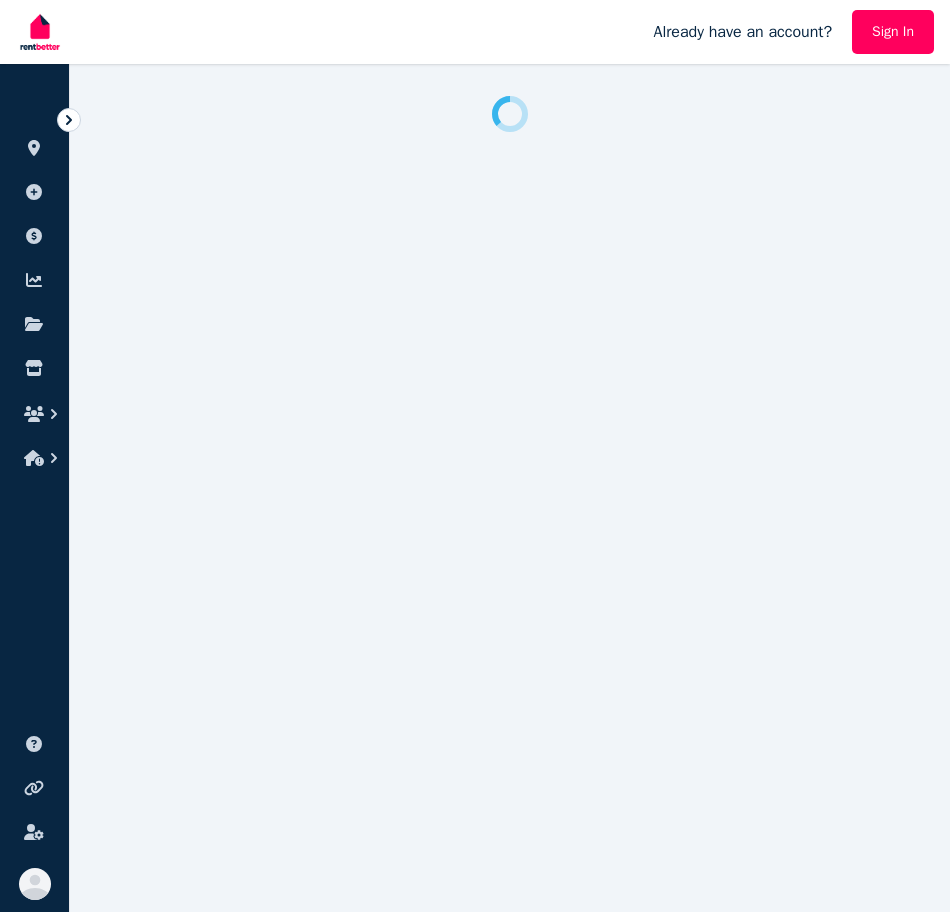 scroll, scrollTop: 0, scrollLeft: 0, axis: both 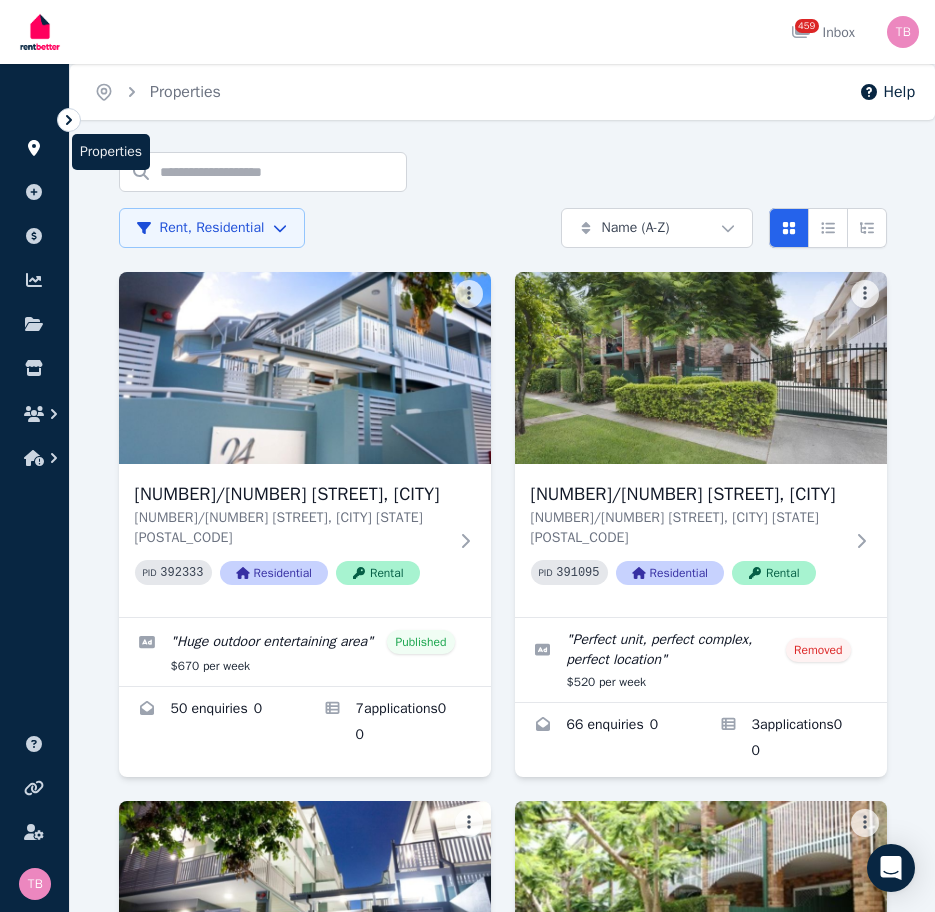 click 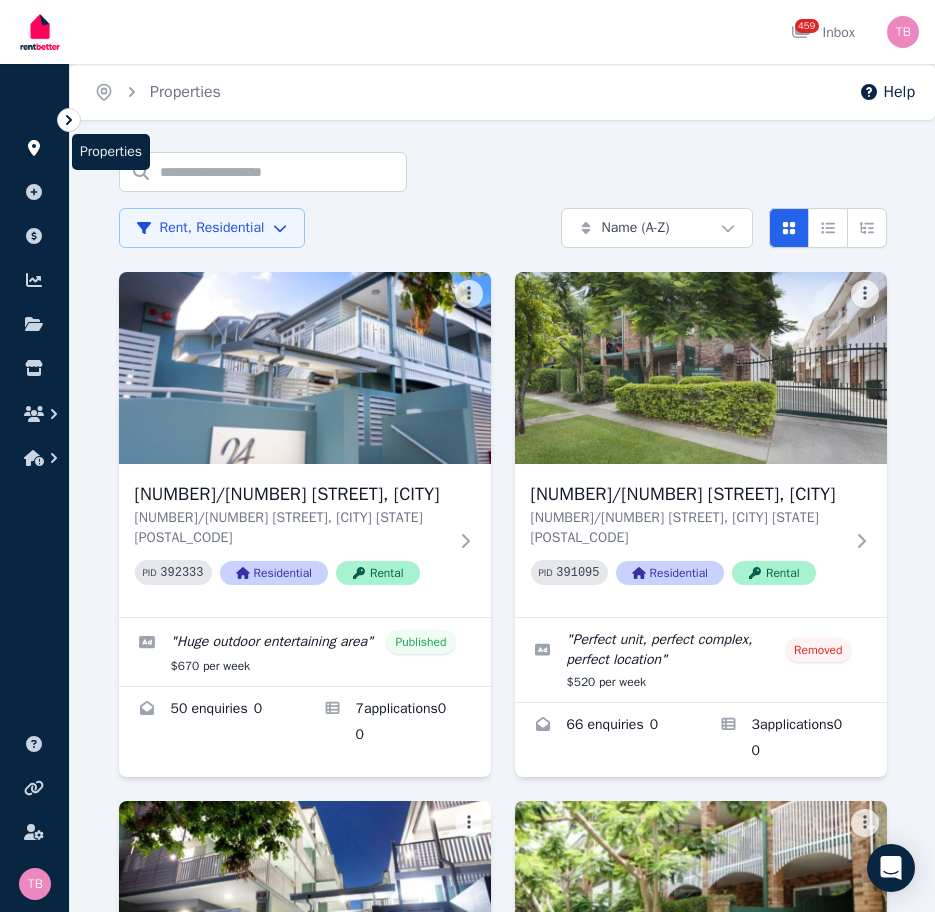 click 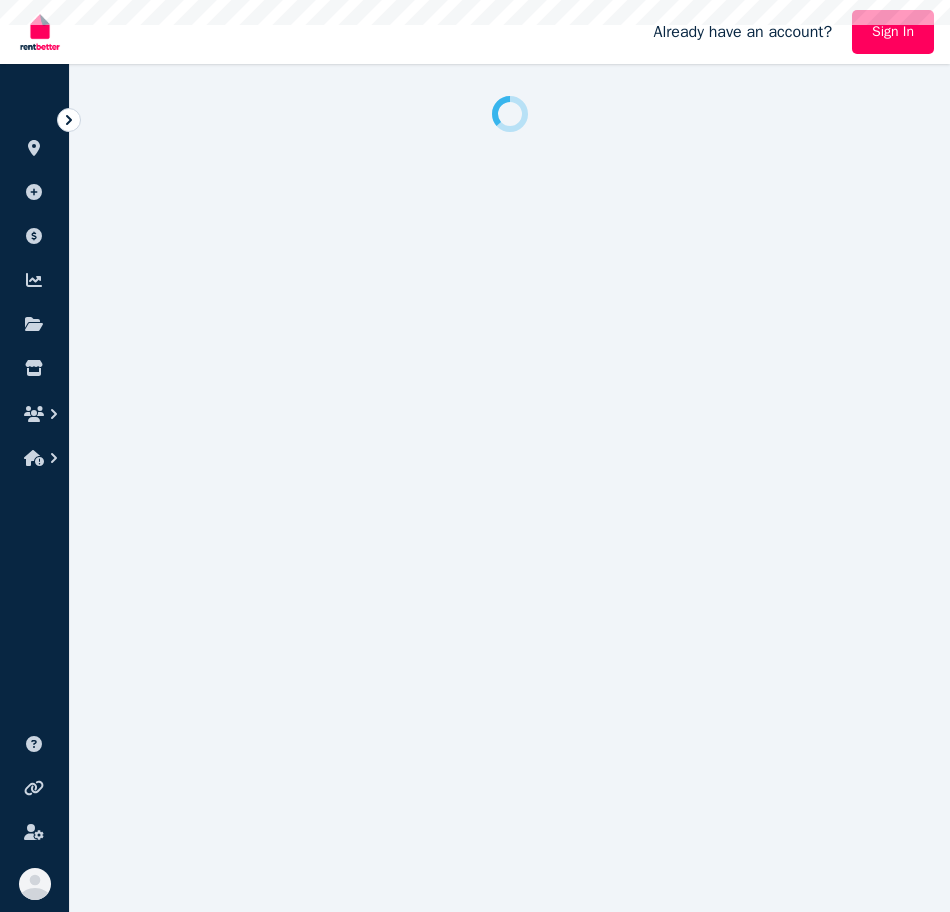 scroll, scrollTop: 0, scrollLeft: 0, axis: both 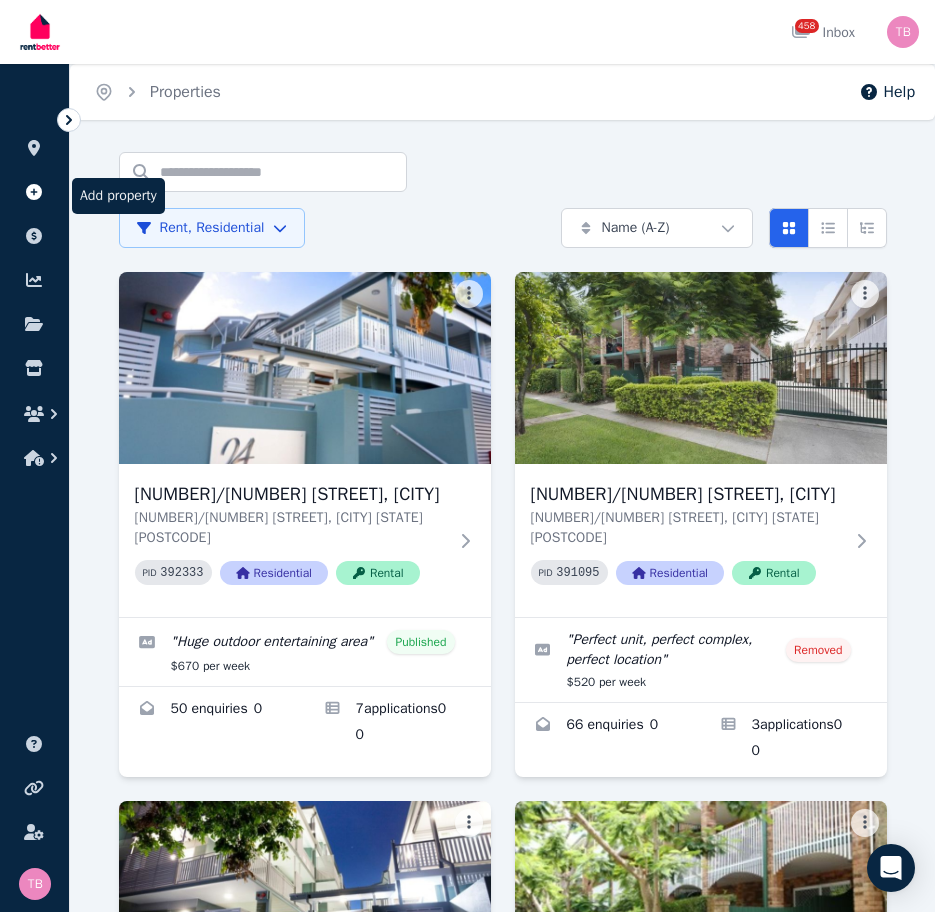 click 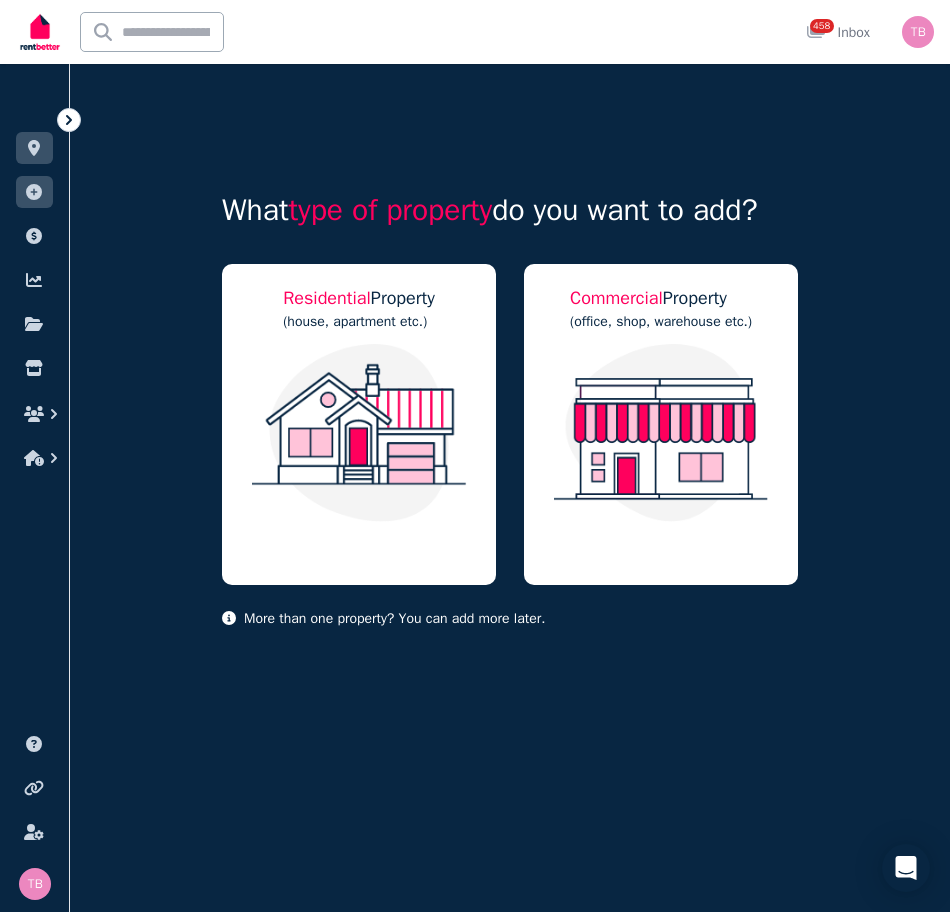 click on "Residential" at bounding box center (327, 298) 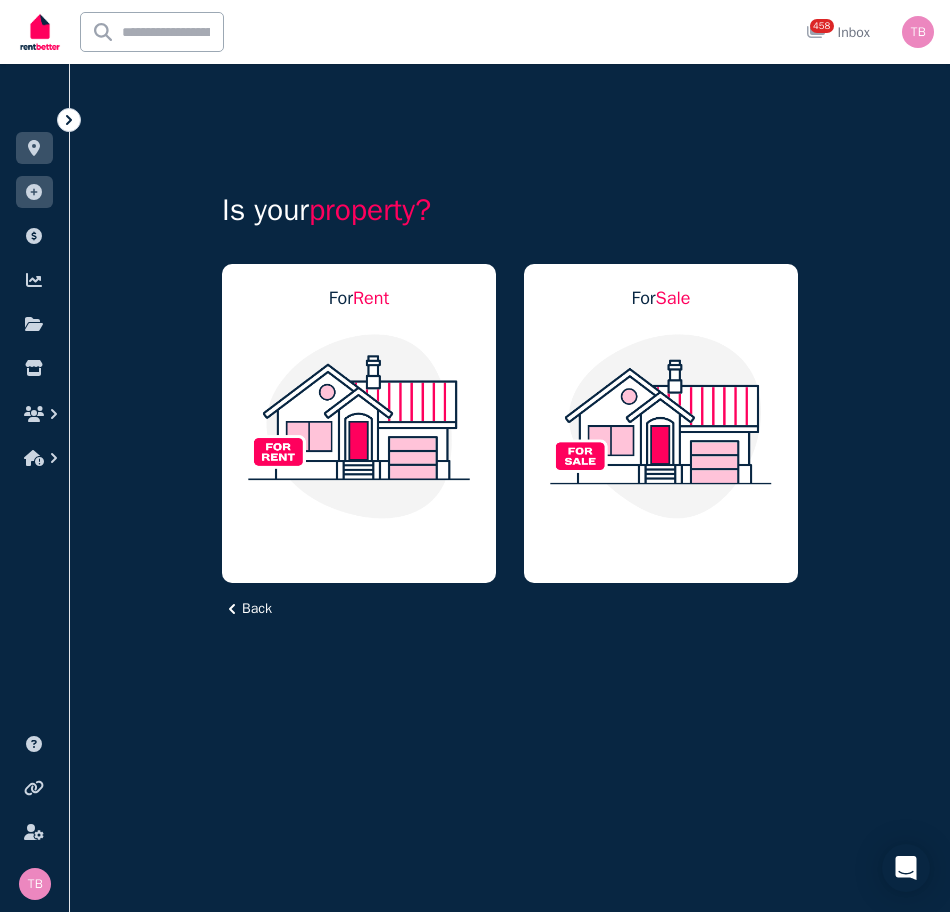 click on "Rent" at bounding box center [371, 298] 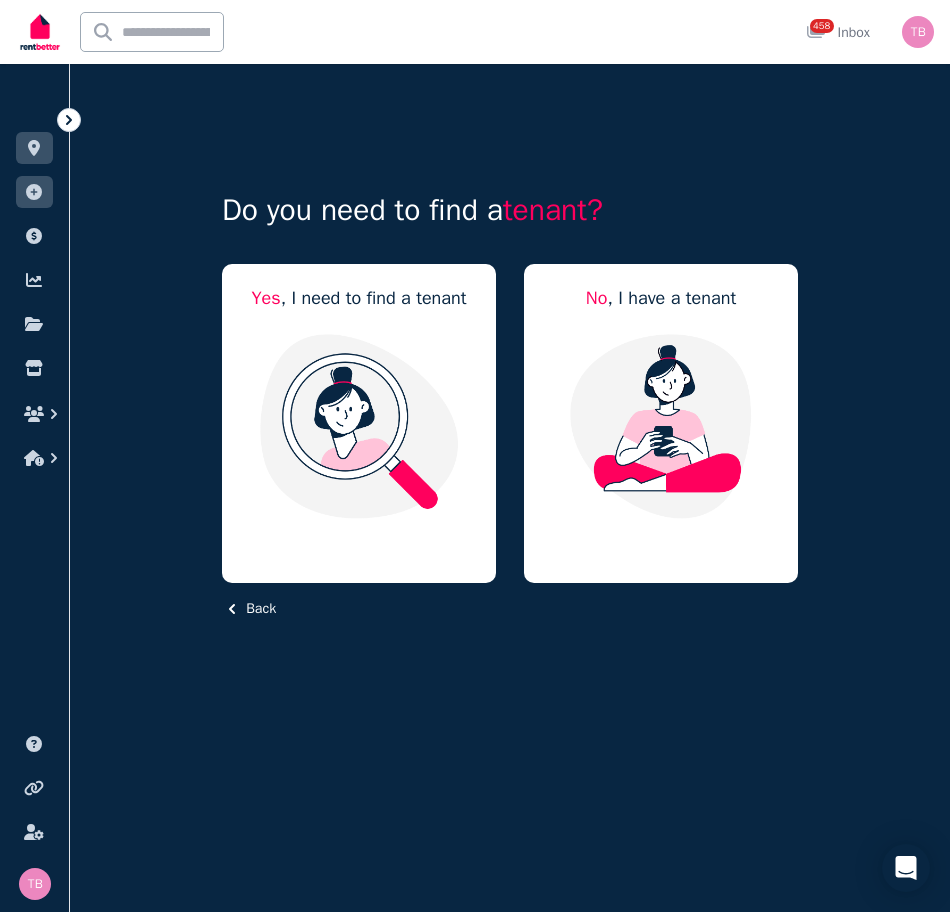 click on "Yes , I need to find a tenant" at bounding box center (359, 298) 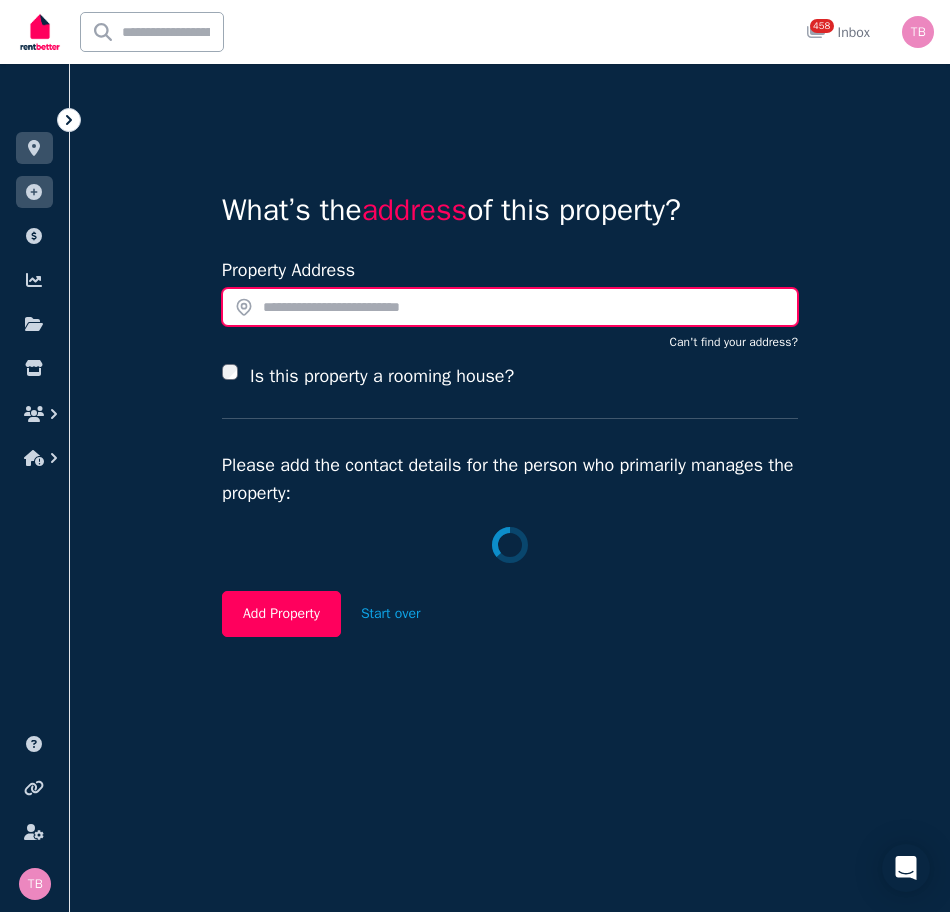 click at bounding box center [510, 307] 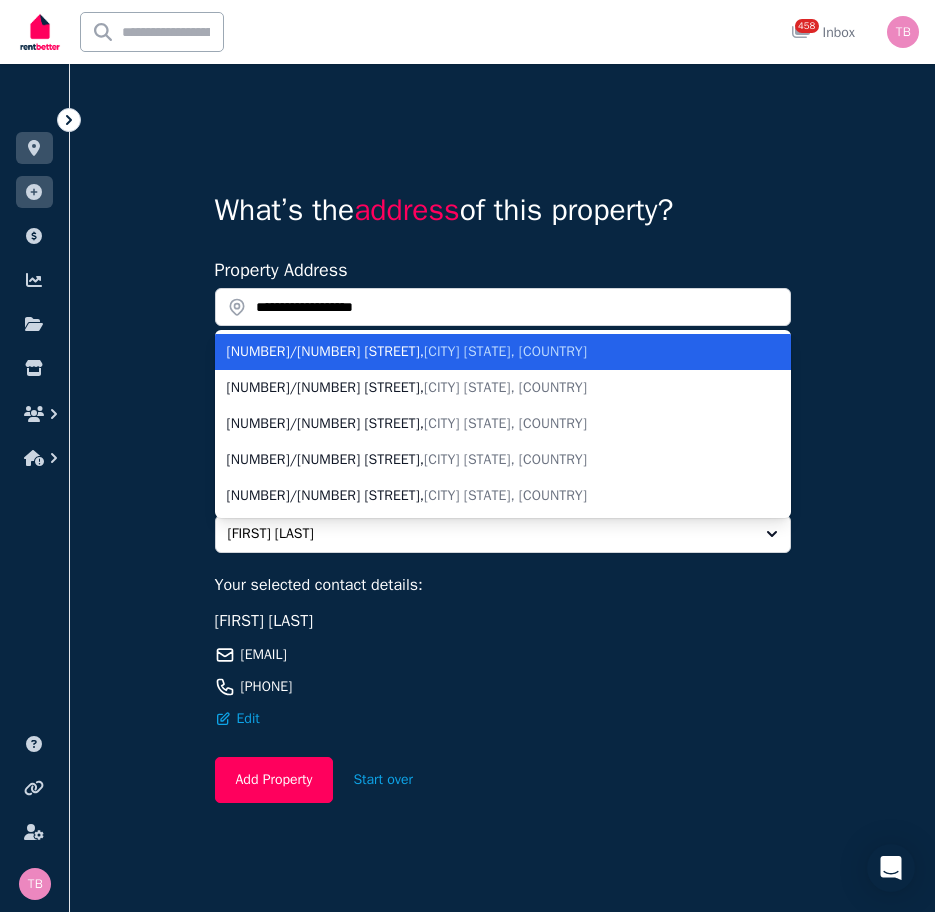 click on "New Farm QLD, Australia" at bounding box center (505, 351) 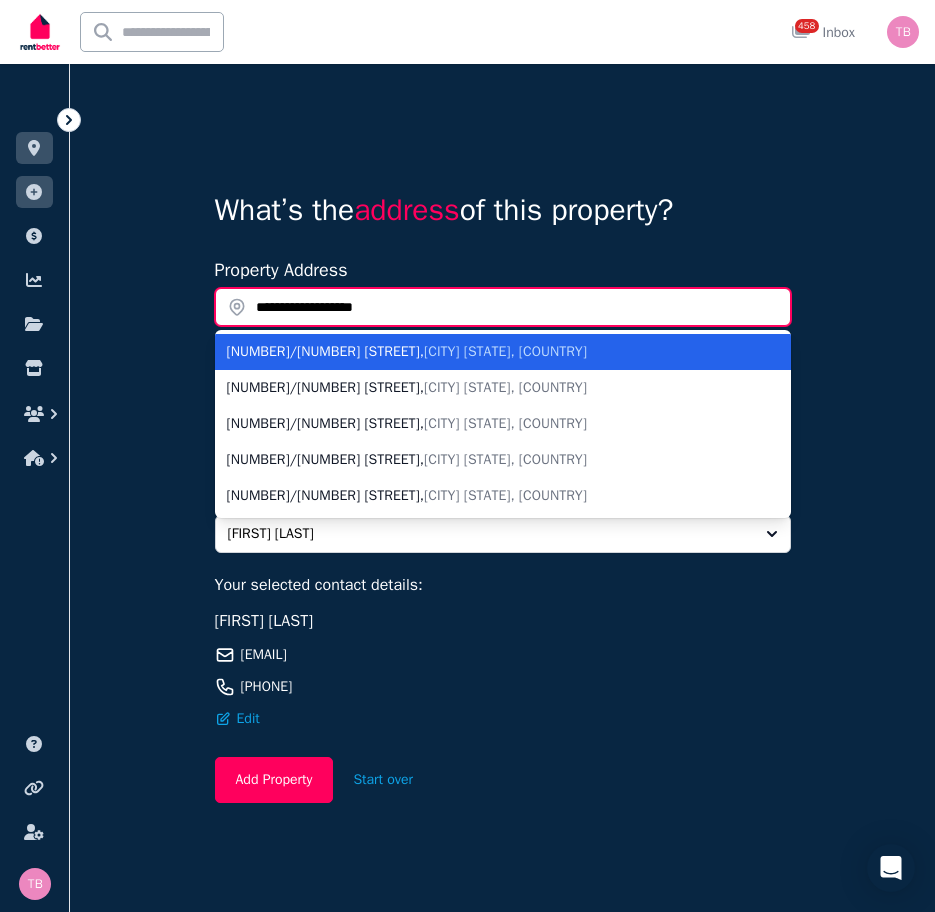 type on "**********" 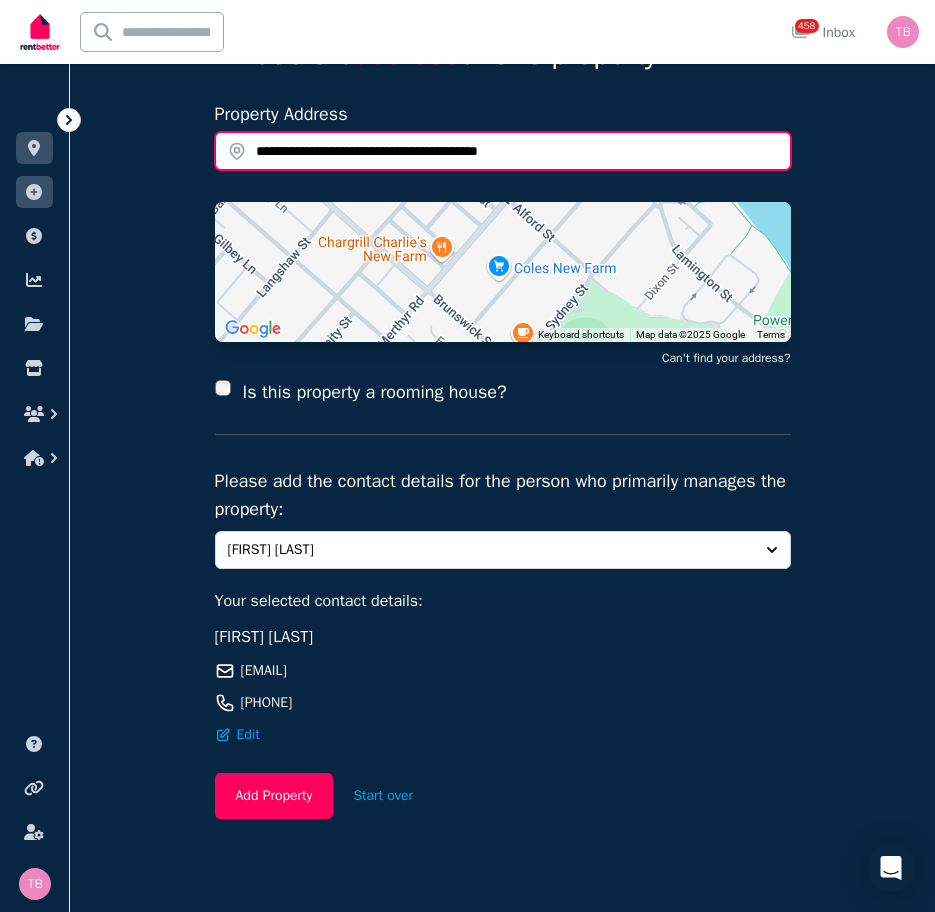 scroll, scrollTop: 175, scrollLeft: 0, axis: vertical 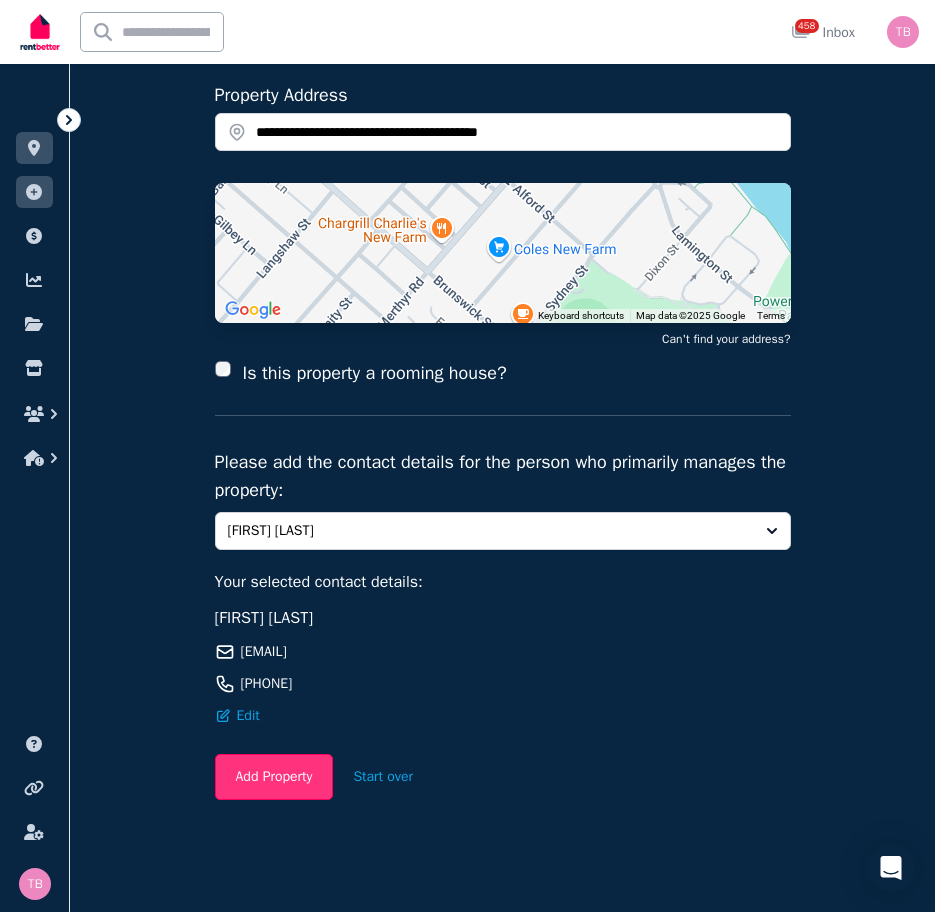 click on "Add Property" at bounding box center [274, 777] 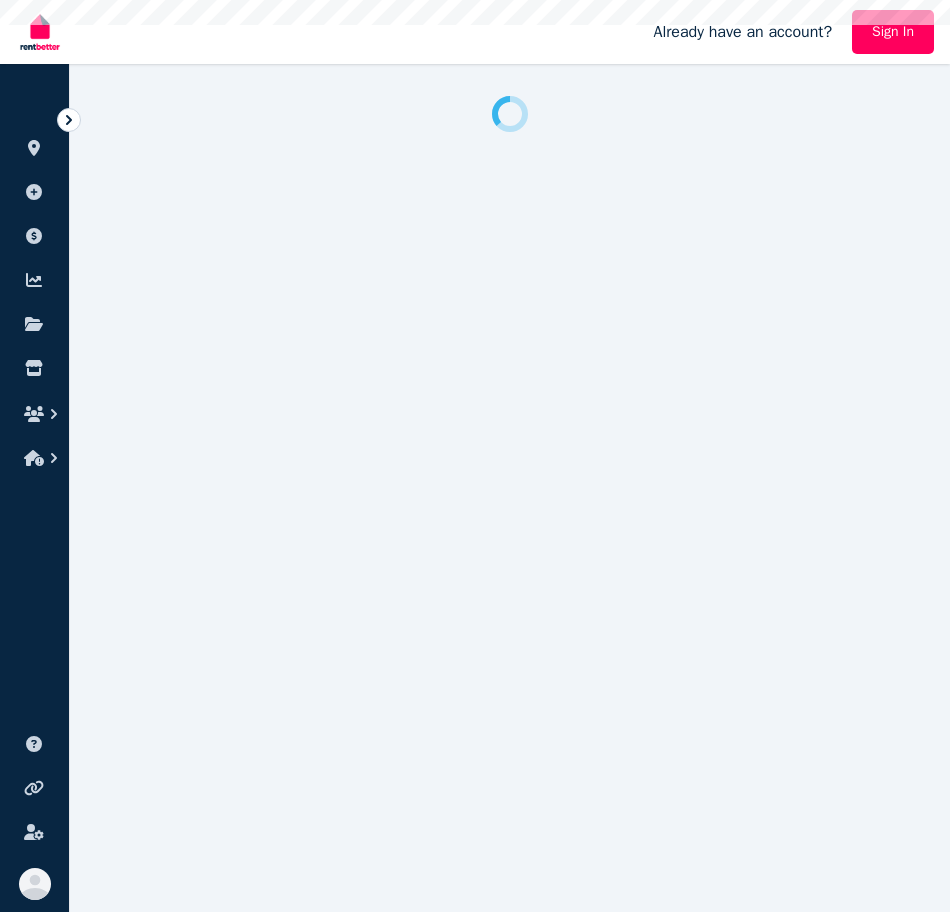 scroll, scrollTop: 0, scrollLeft: 0, axis: both 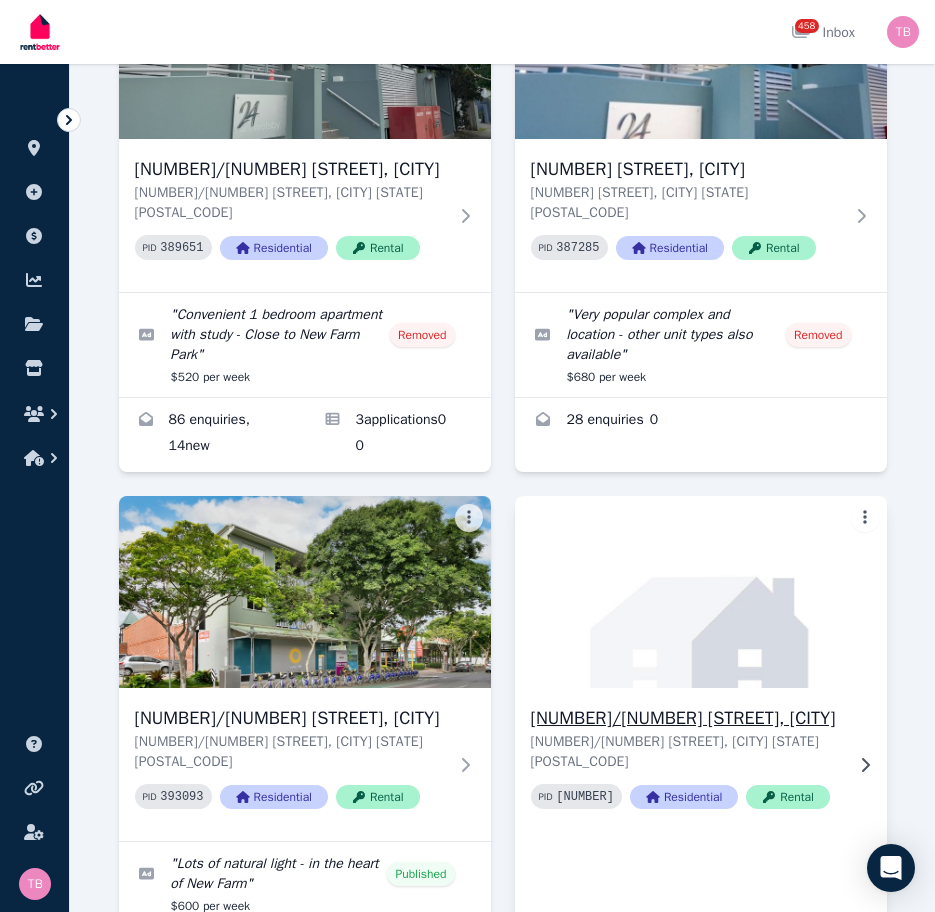 click on "[NUMBER]/[NUMBER] [STREET], [CITY]" at bounding box center (687, 718) 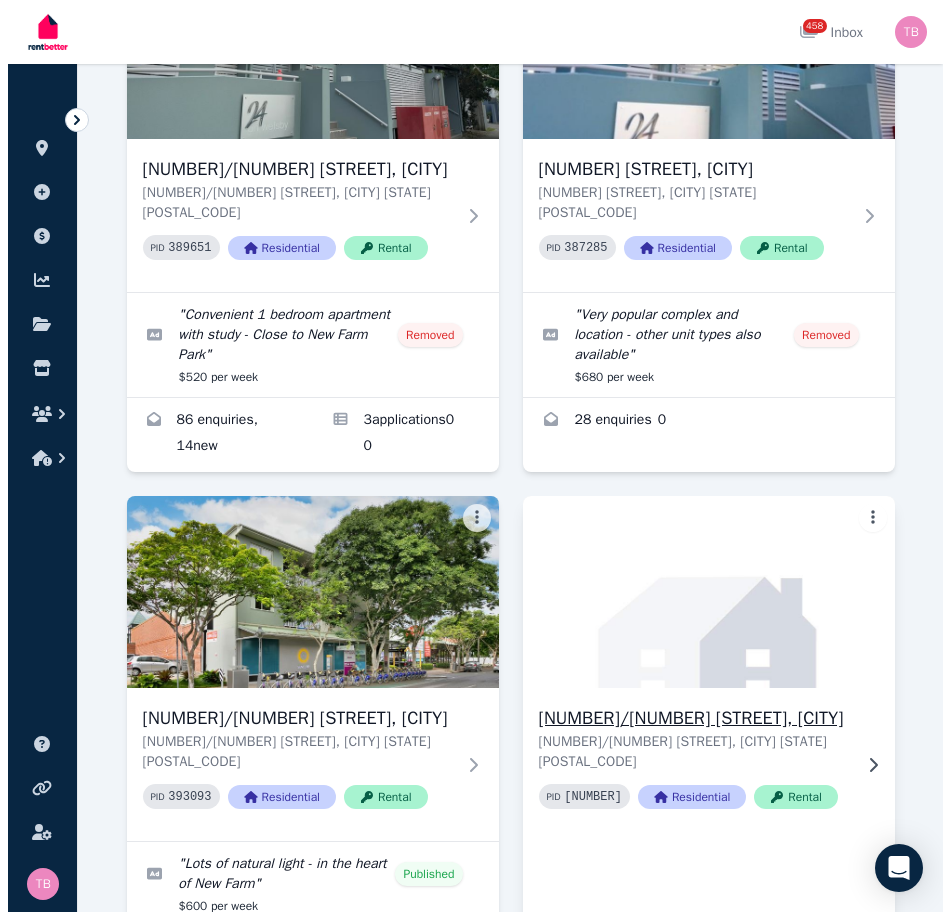 scroll, scrollTop: 0, scrollLeft: 0, axis: both 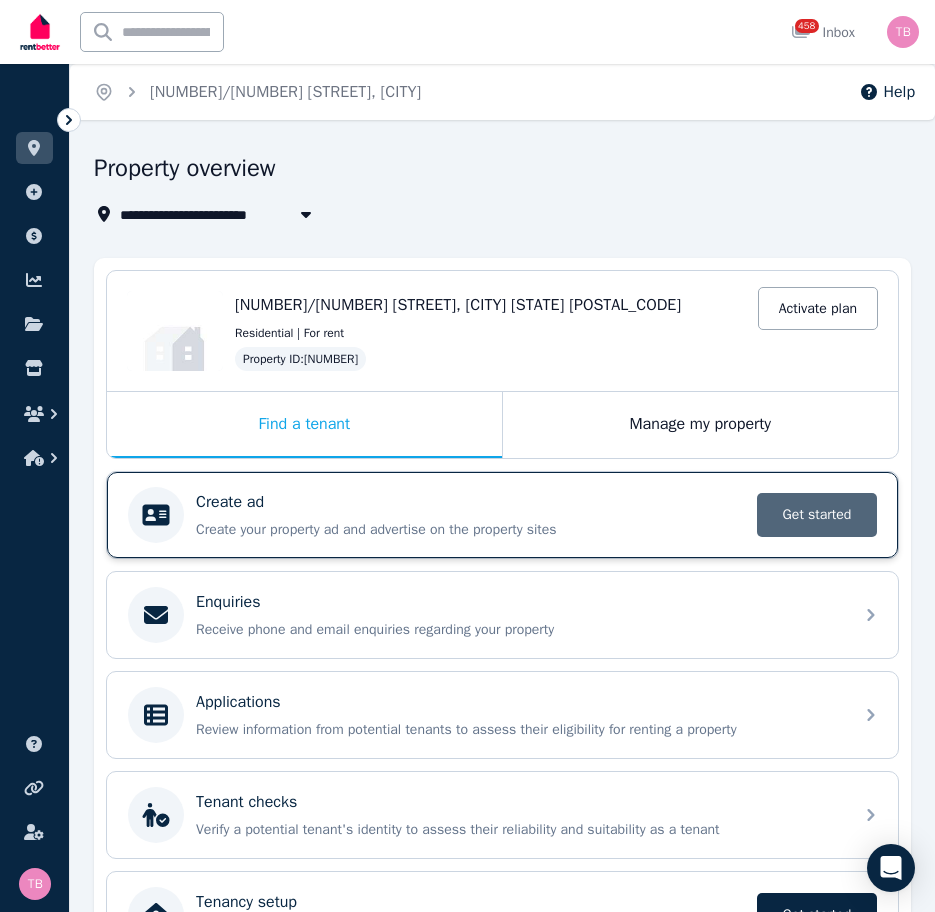 click on "Get started" at bounding box center (817, 515) 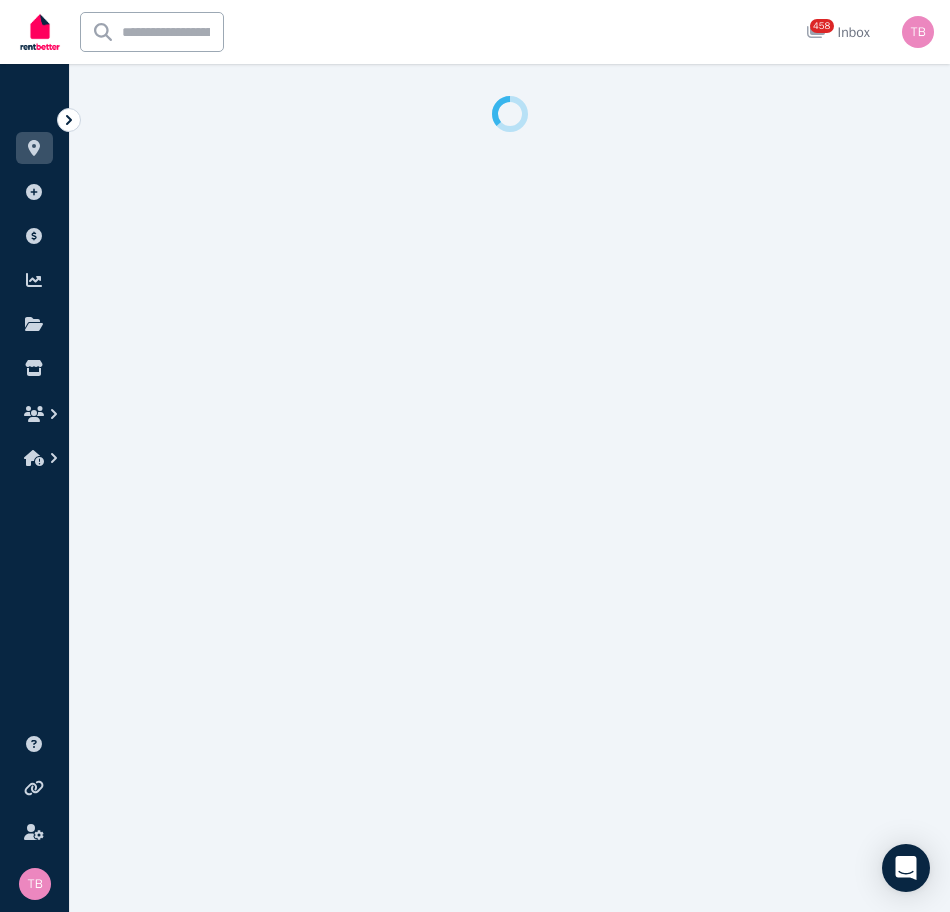 select on "***" 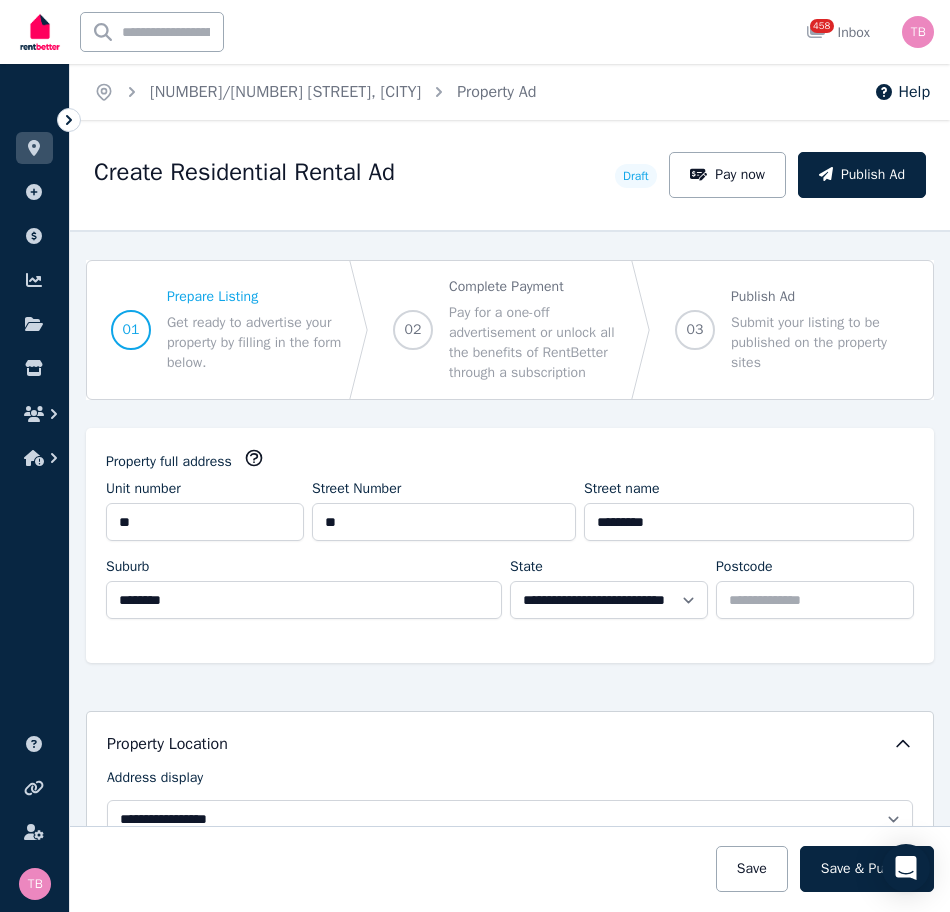 scroll, scrollTop: 100, scrollLeft: 0, axis: vertical 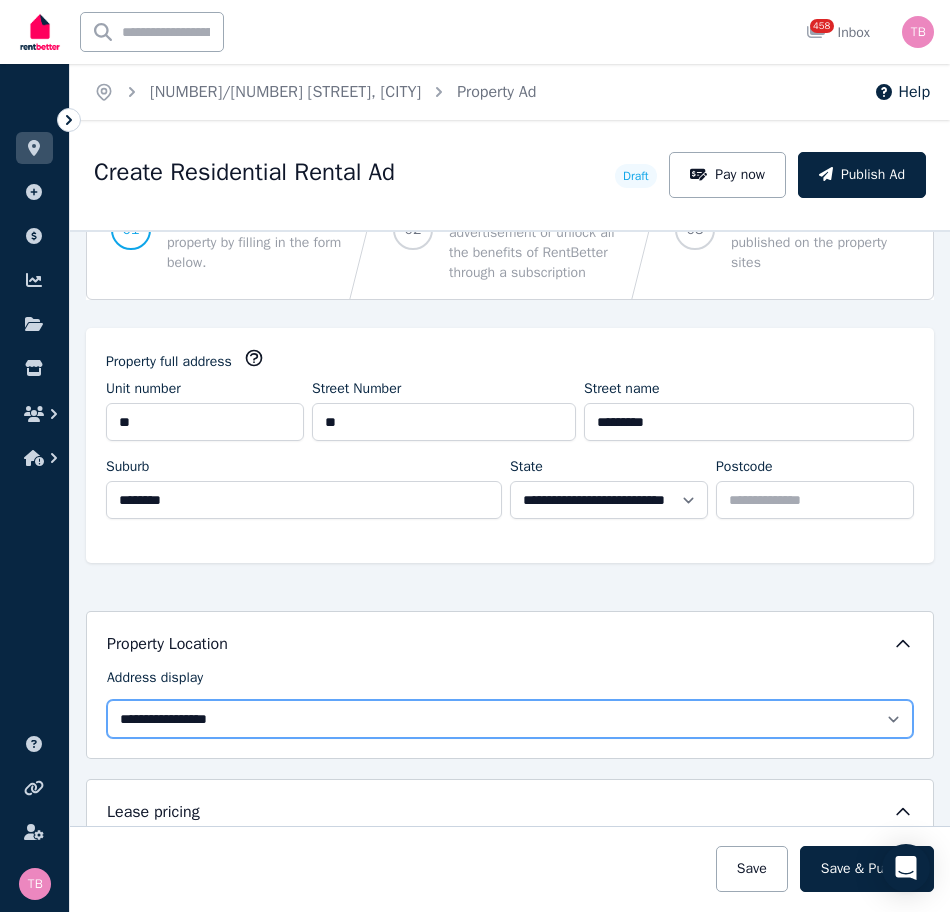 click on "**********" at bounding box center [510, 719] 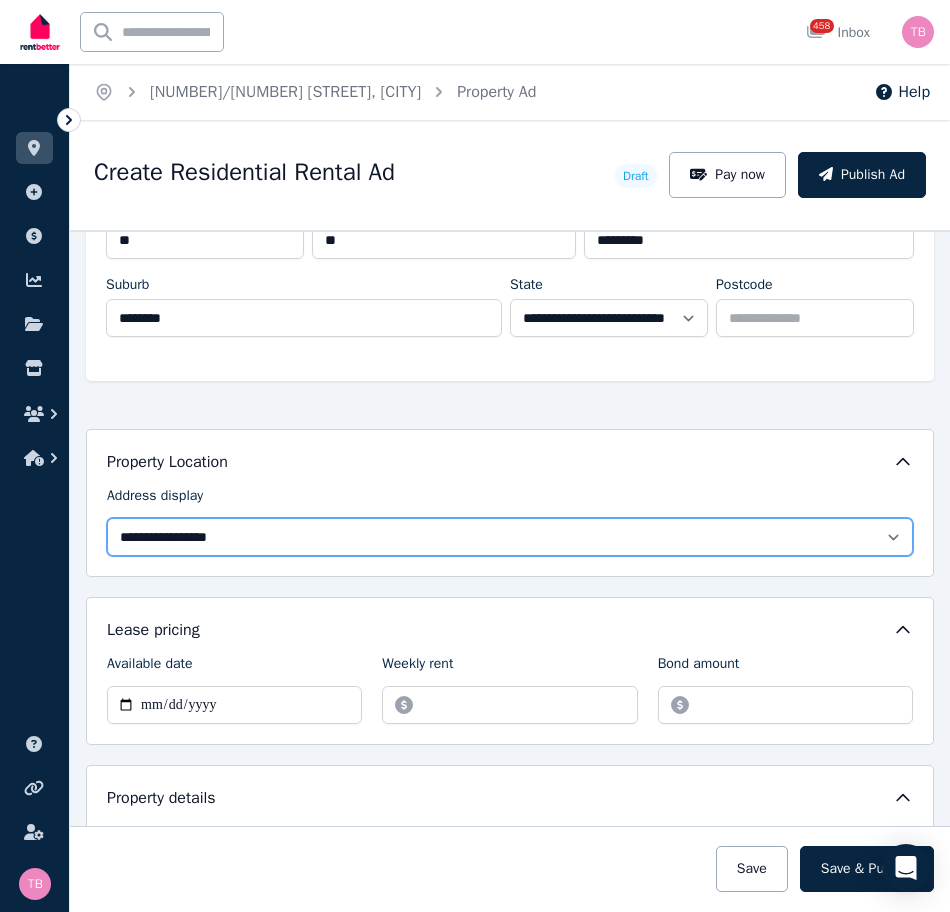 scroll, scrollTop: 300, scrollLeft: 0, axis: vertical 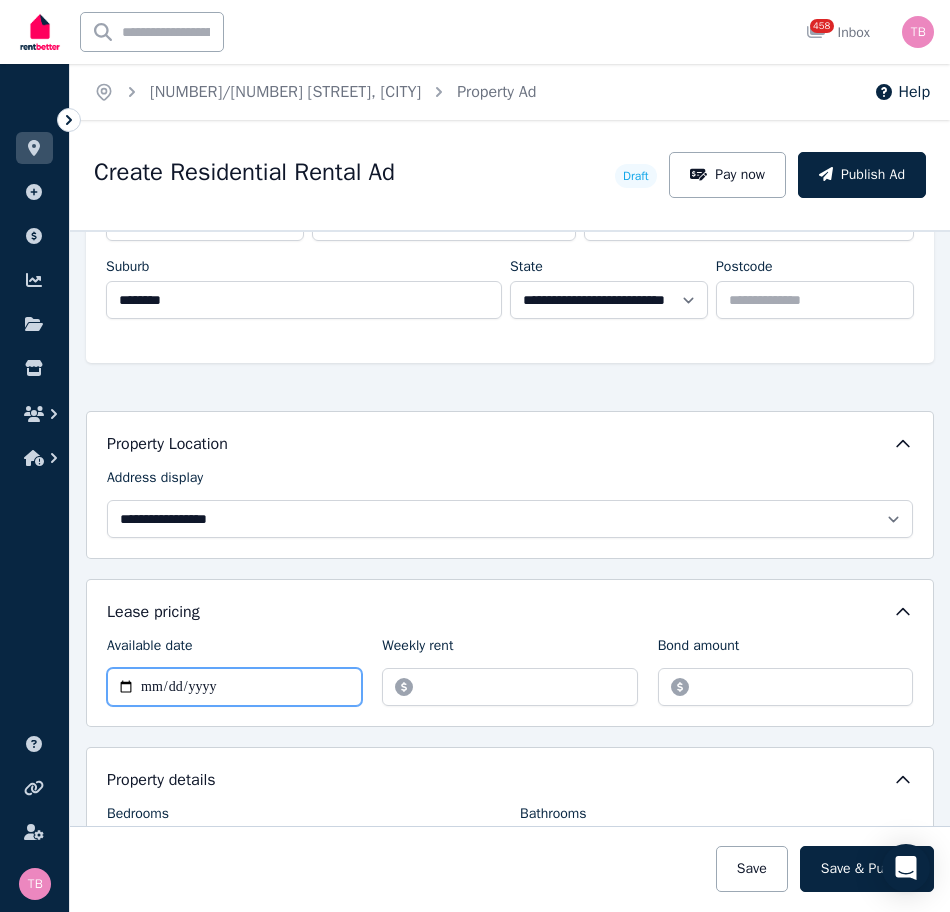 click on "Available date" at bounding box center (234, 687) 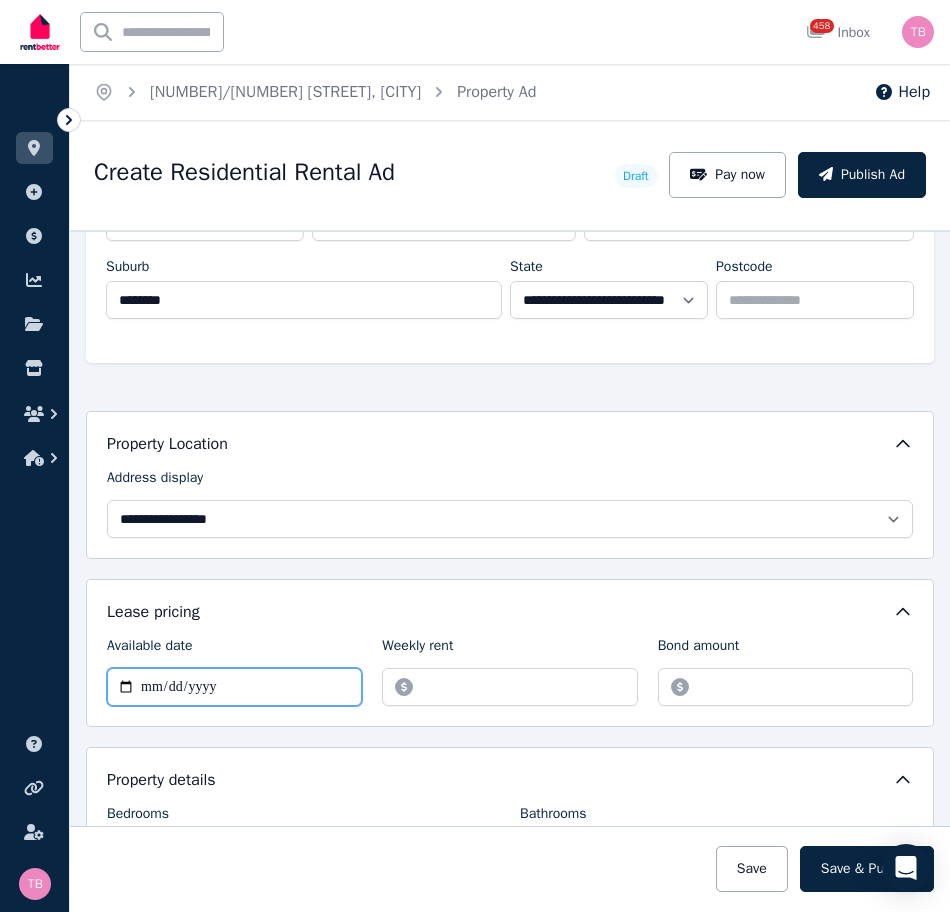 type on "**********" 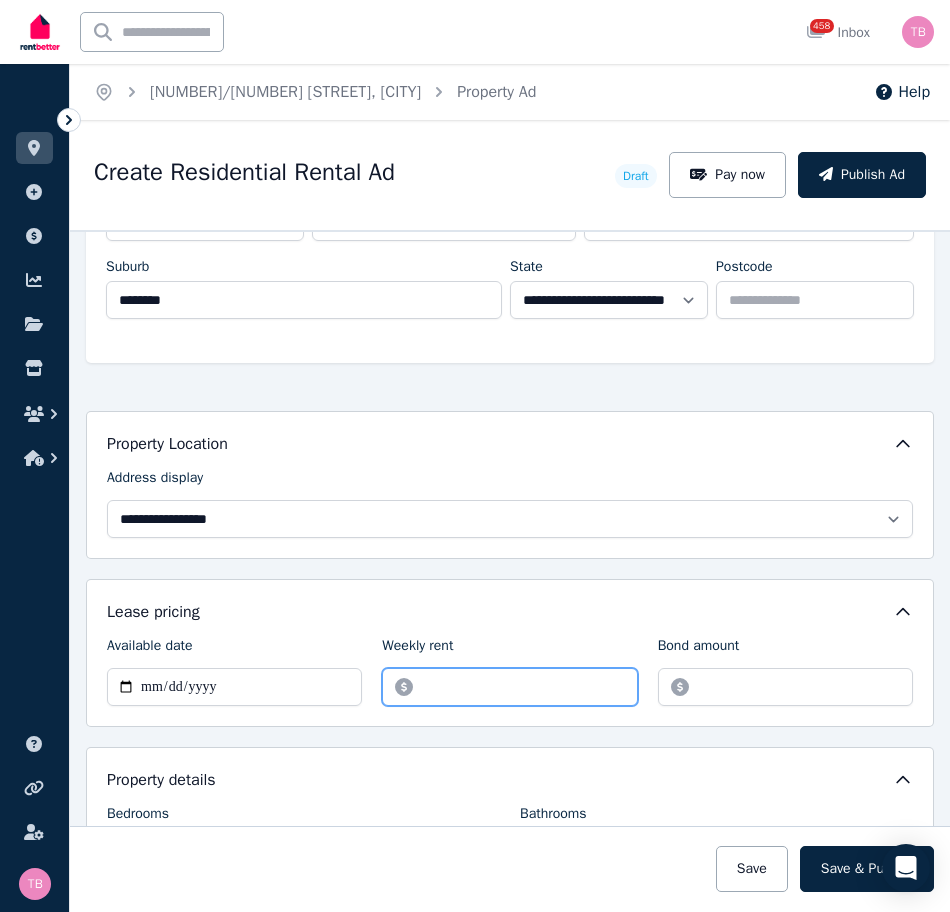 click on "Weekly rent" at bounding box center (509, 687) 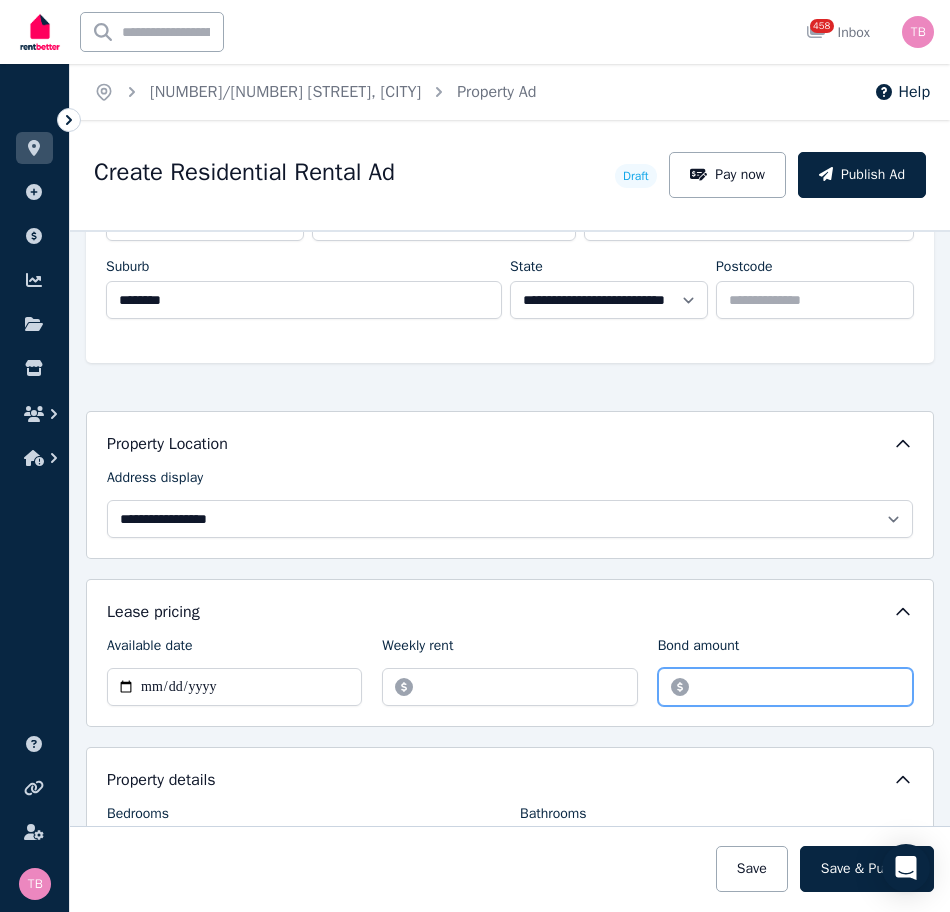 click on "Bond amount" at bounding box center (785, 687) 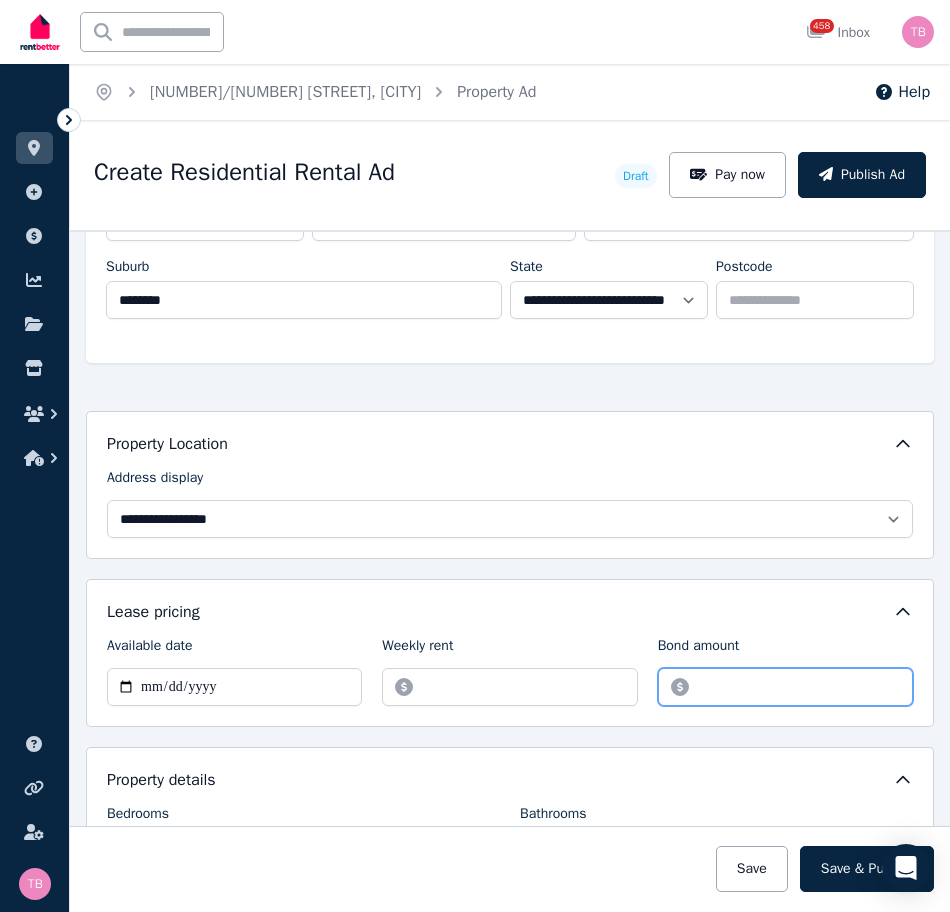 scroll, scrollTop: 600, scrollLeft: 0, axis: vertical 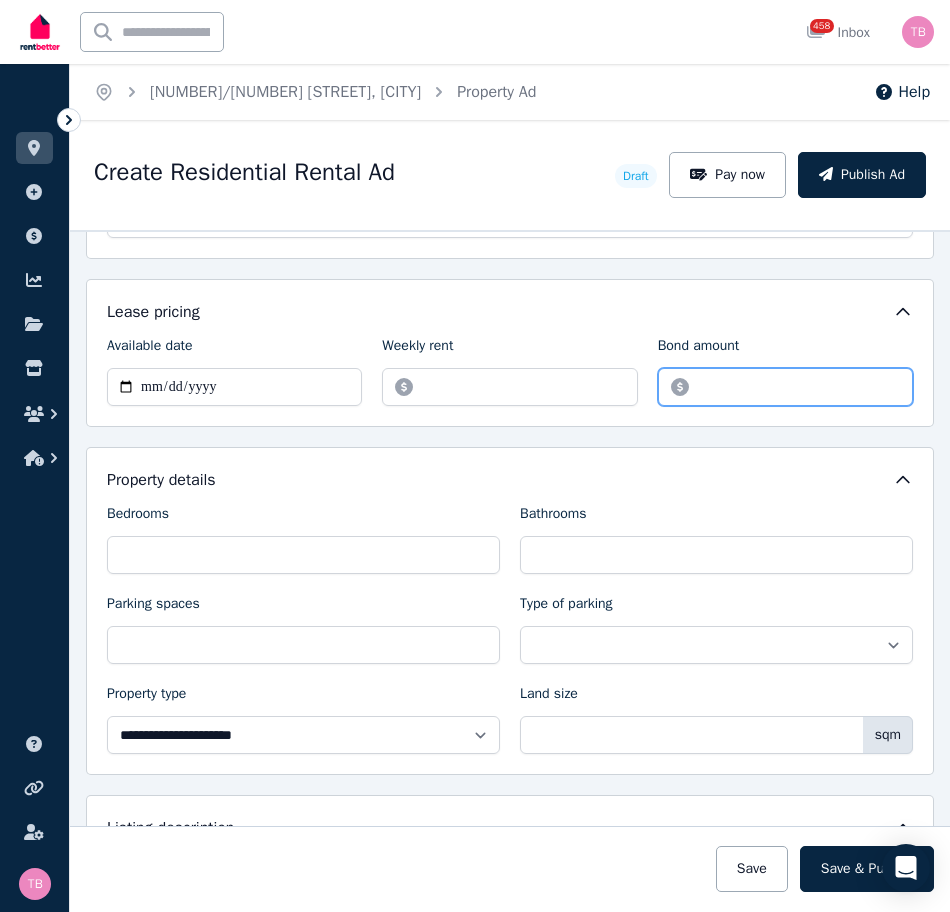 type on "****" 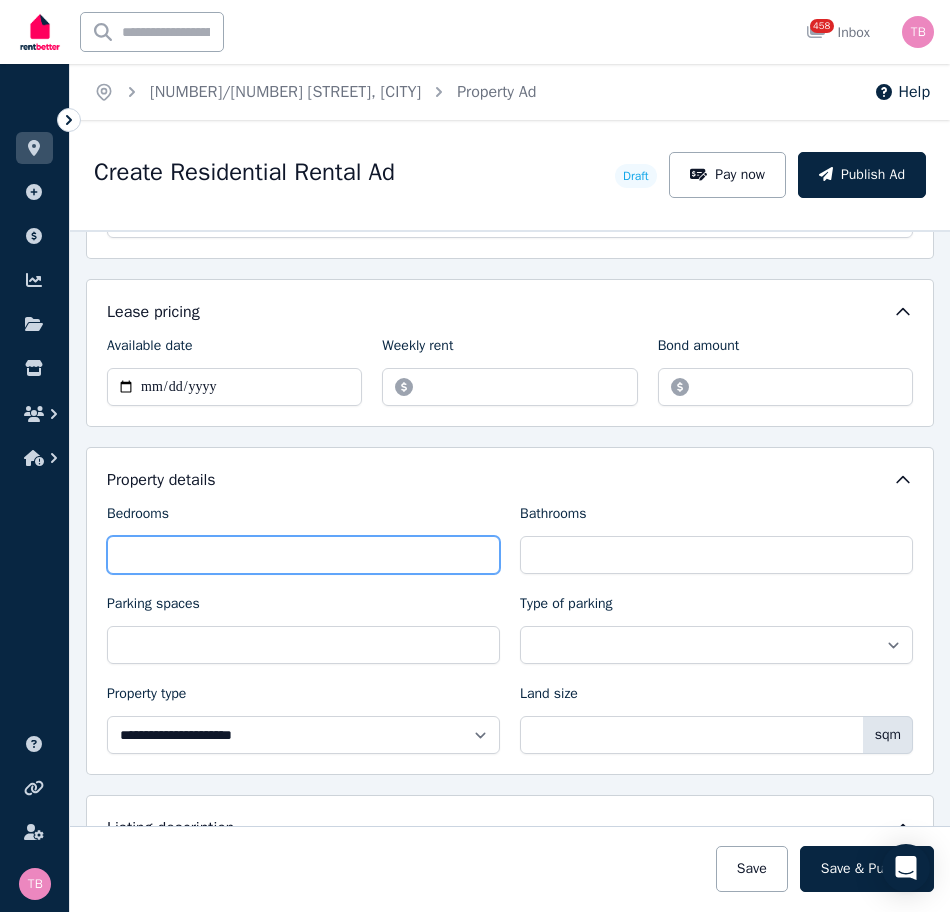click on "Bedrooms" at bounding box center (303, 555) 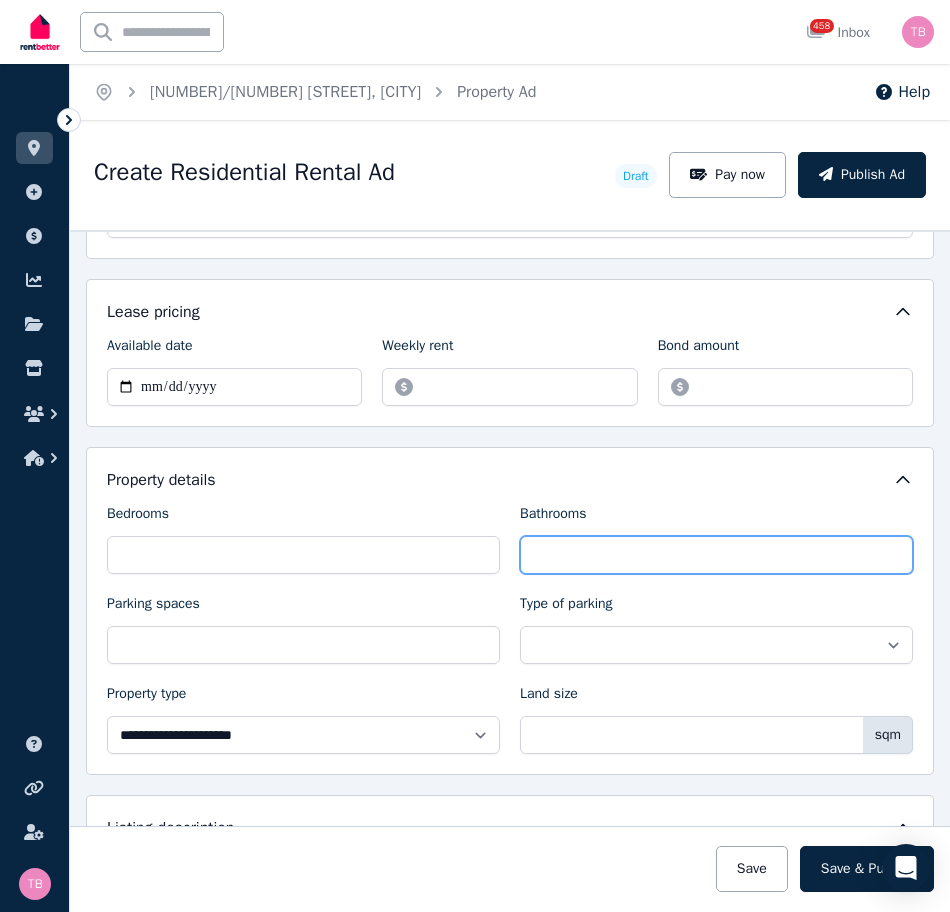 click on "Bathrooms" at bounding box center [716, 555] 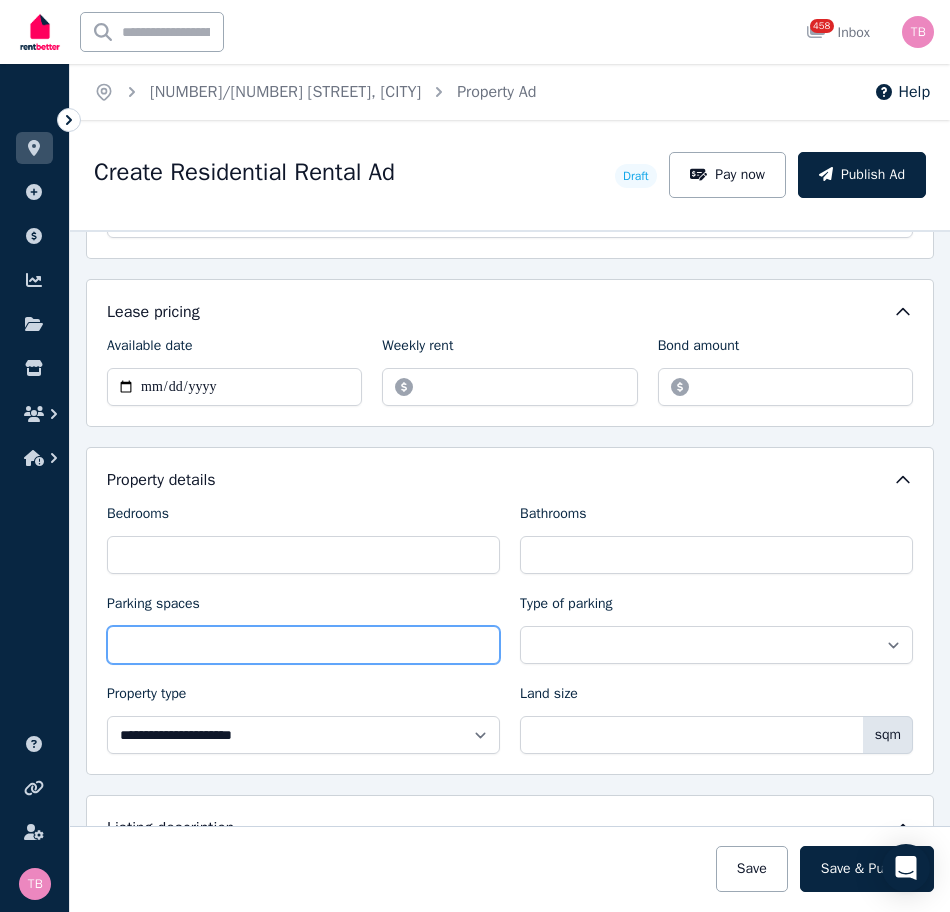 click on "Parking spaces" at bounding box center (303, 645) 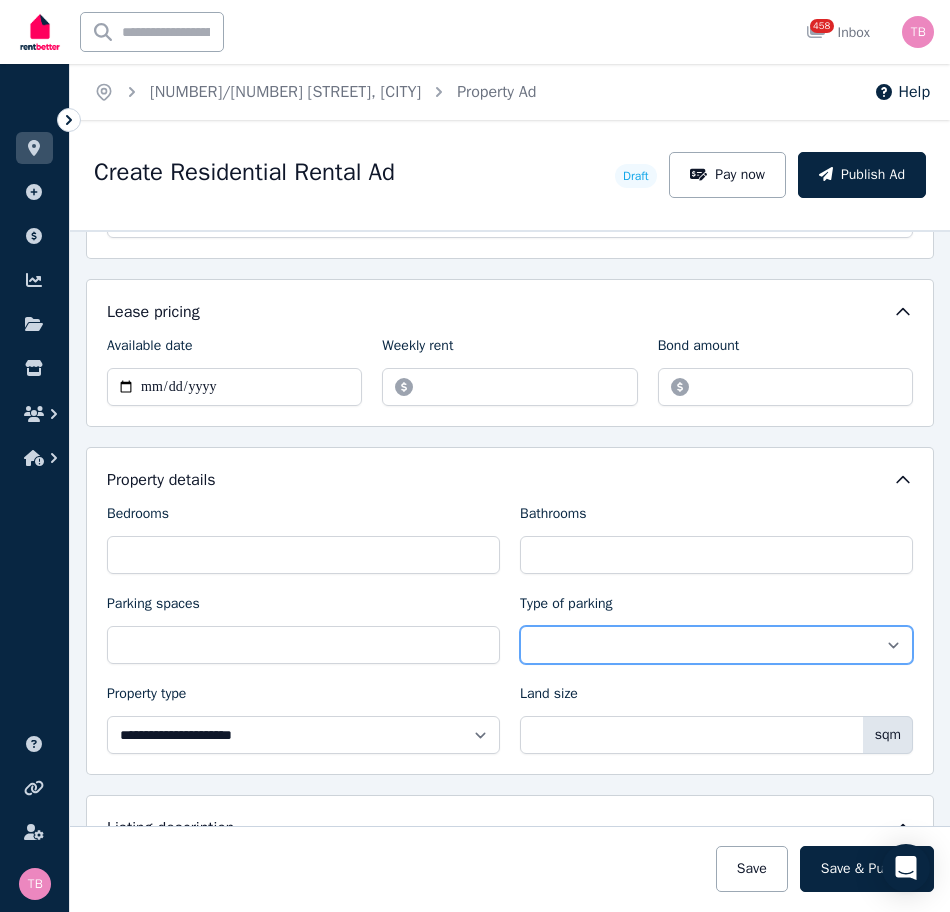 click on "**********" at bounding box center [716, 645] 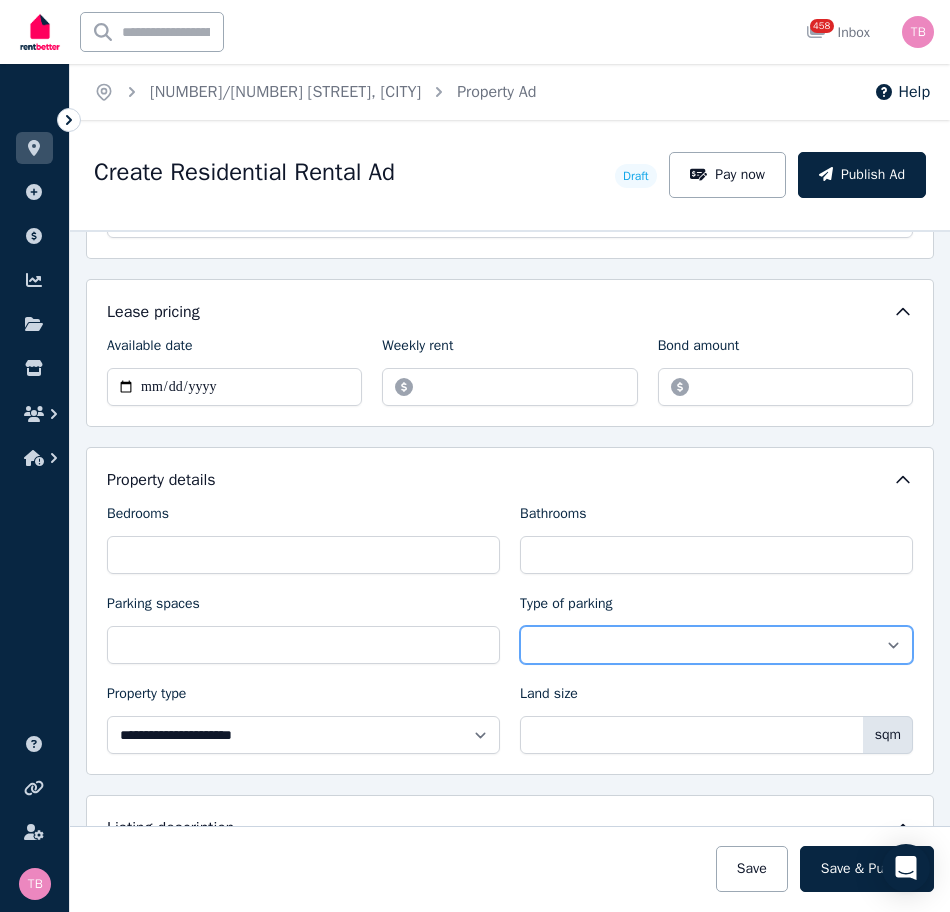 select on "**********" 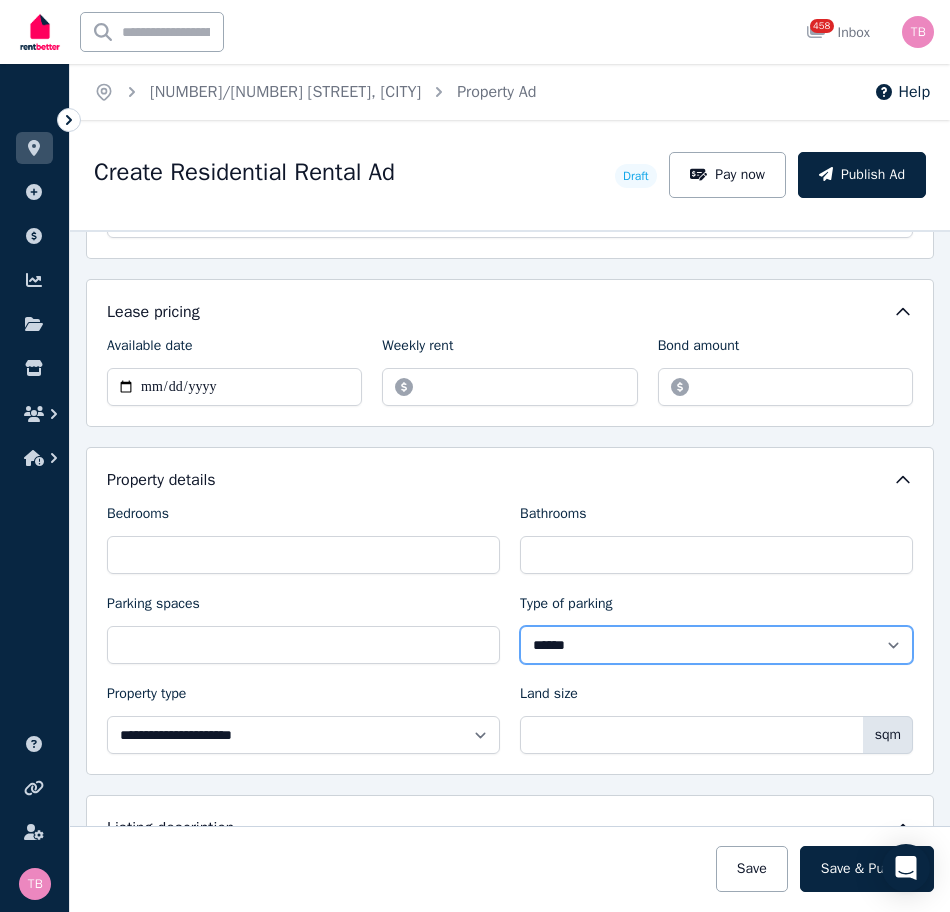 click on "**********" at bounding box center (716, 645) 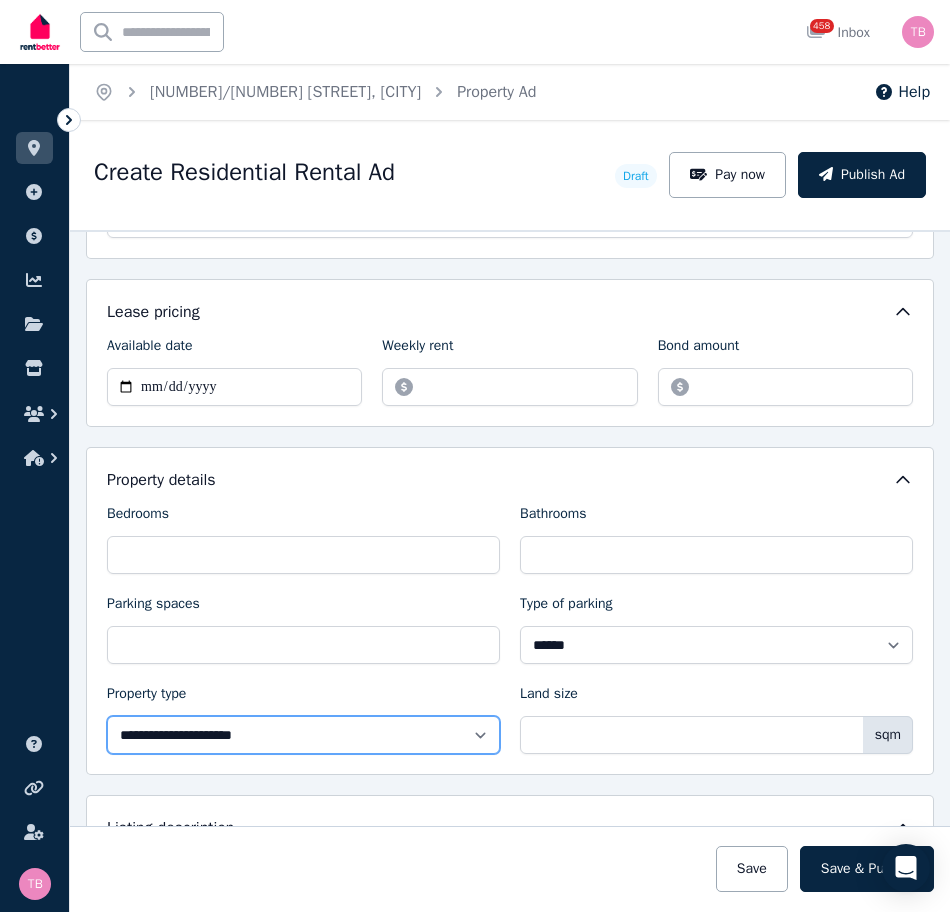 click on "**********" at bounding box center [303, 735] 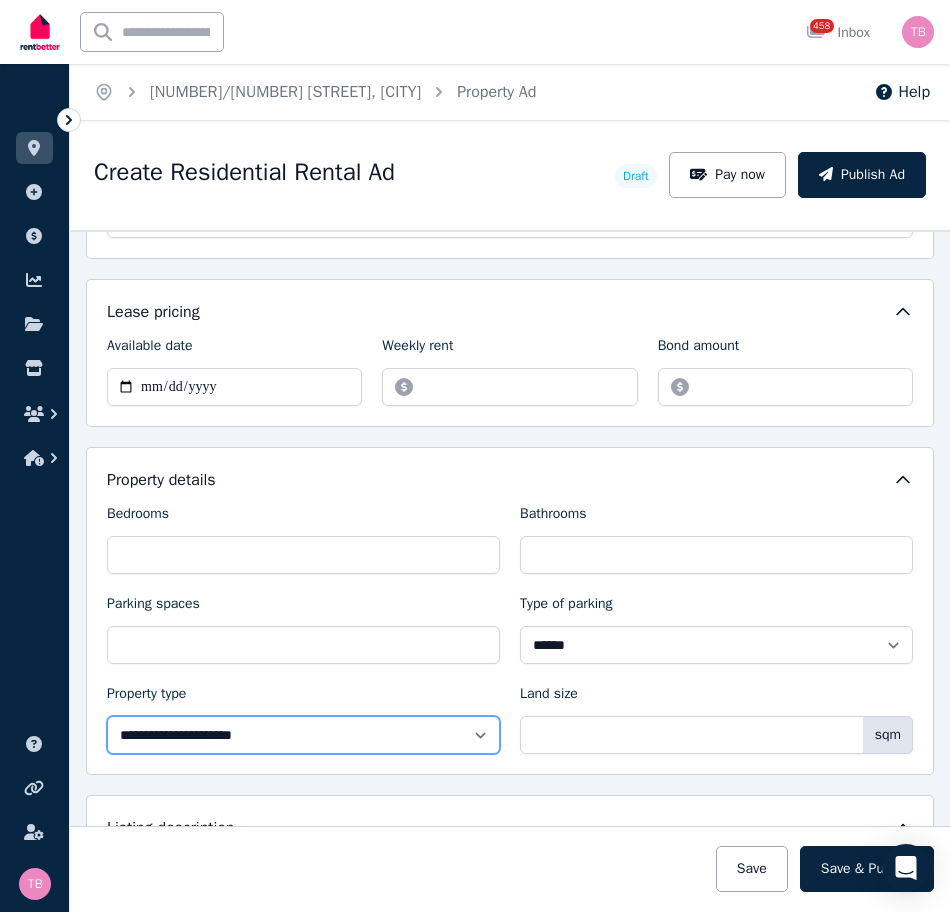 select on "**********" 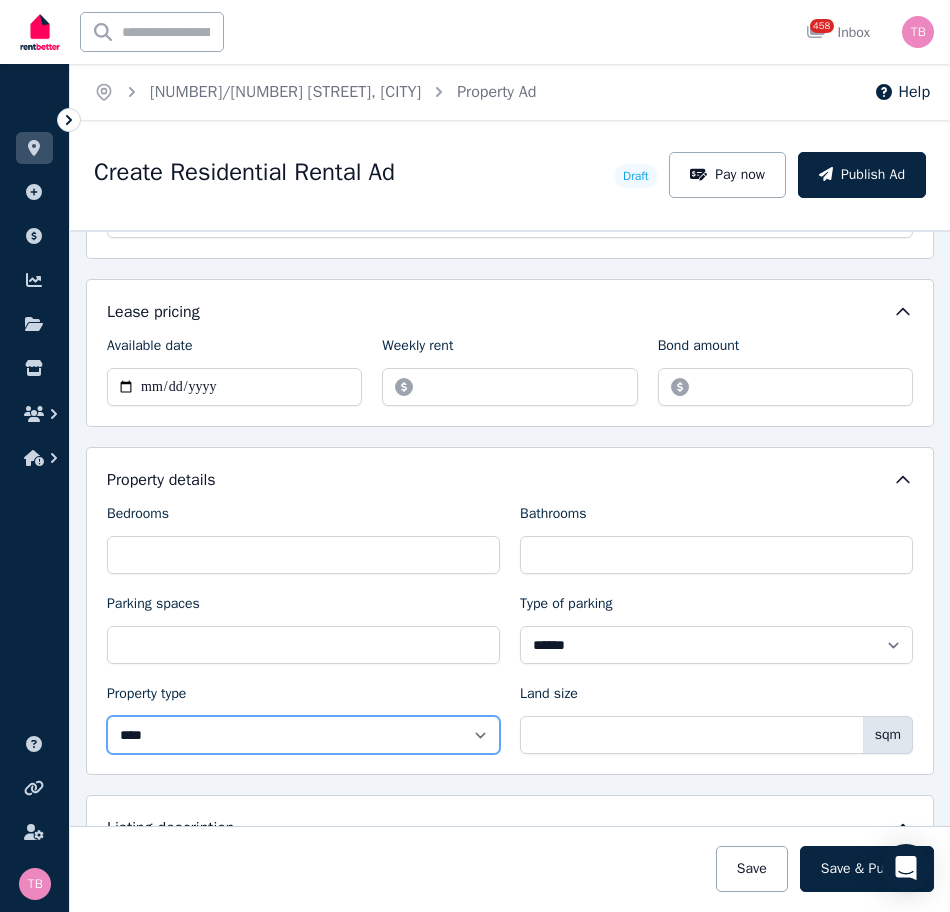 click on "**********" at bounding box center [303, 735] 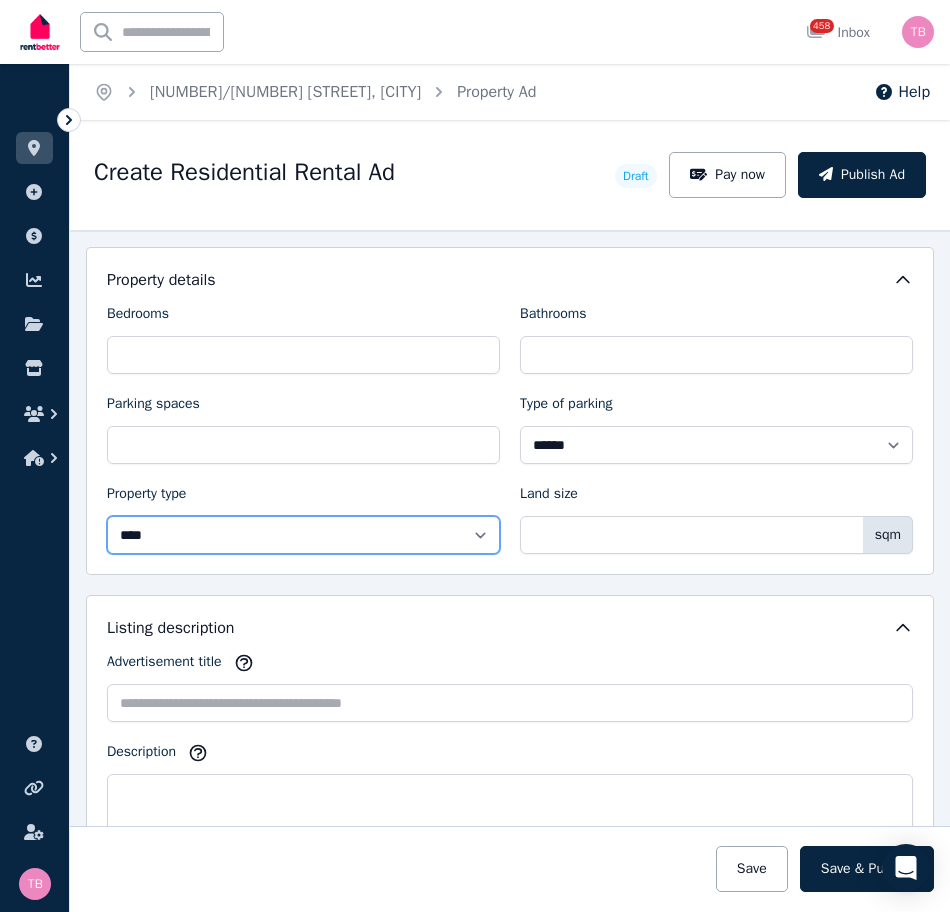 scroll, scrollTop: 900, scrollLeft: 0, axis: vertical 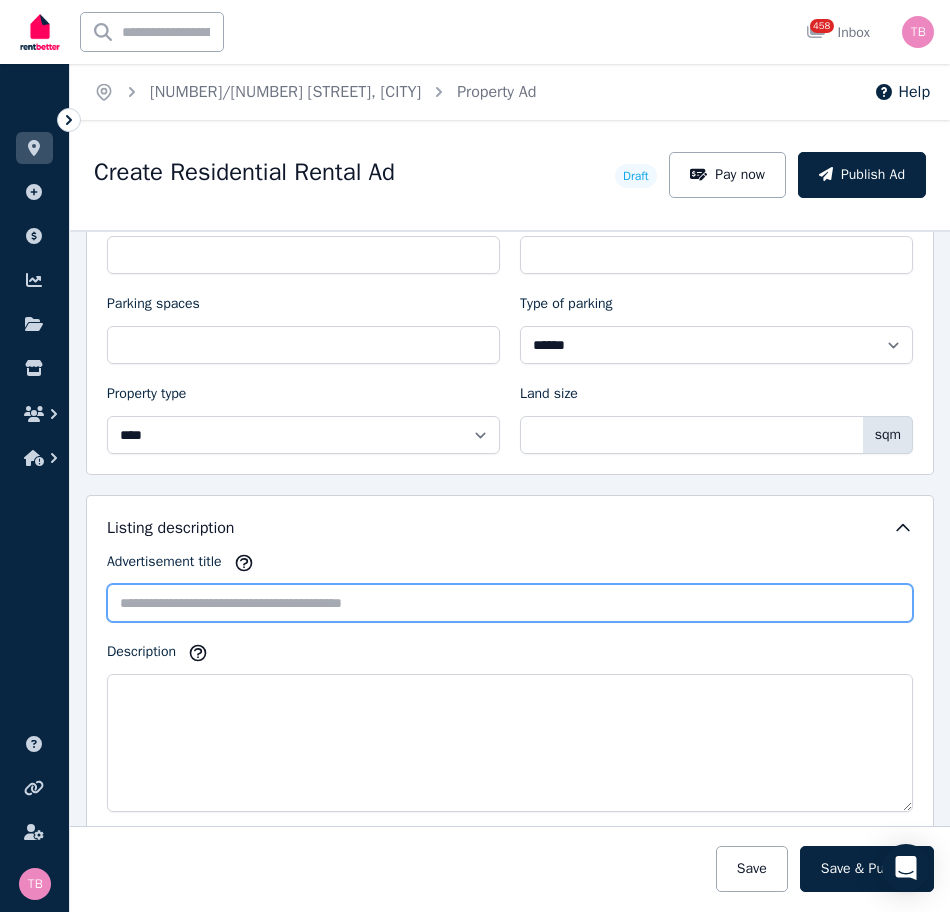 click on "Advertisement title" at bounding box center [510, 603] 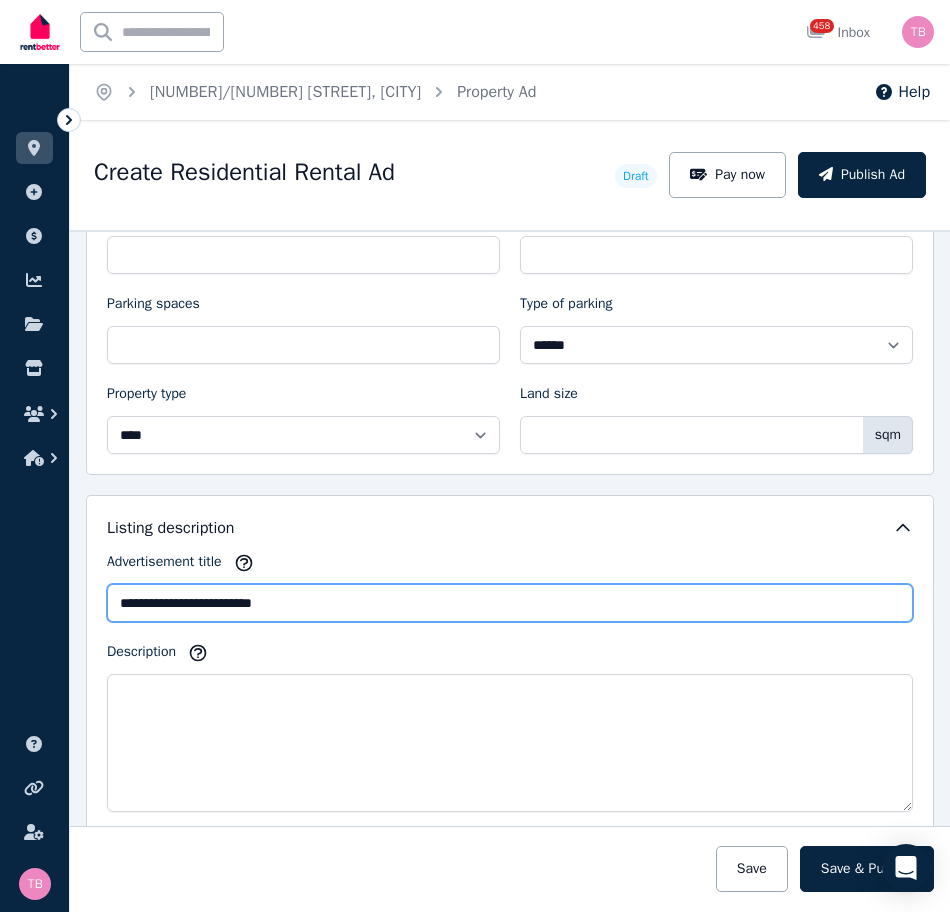 type on "**********" 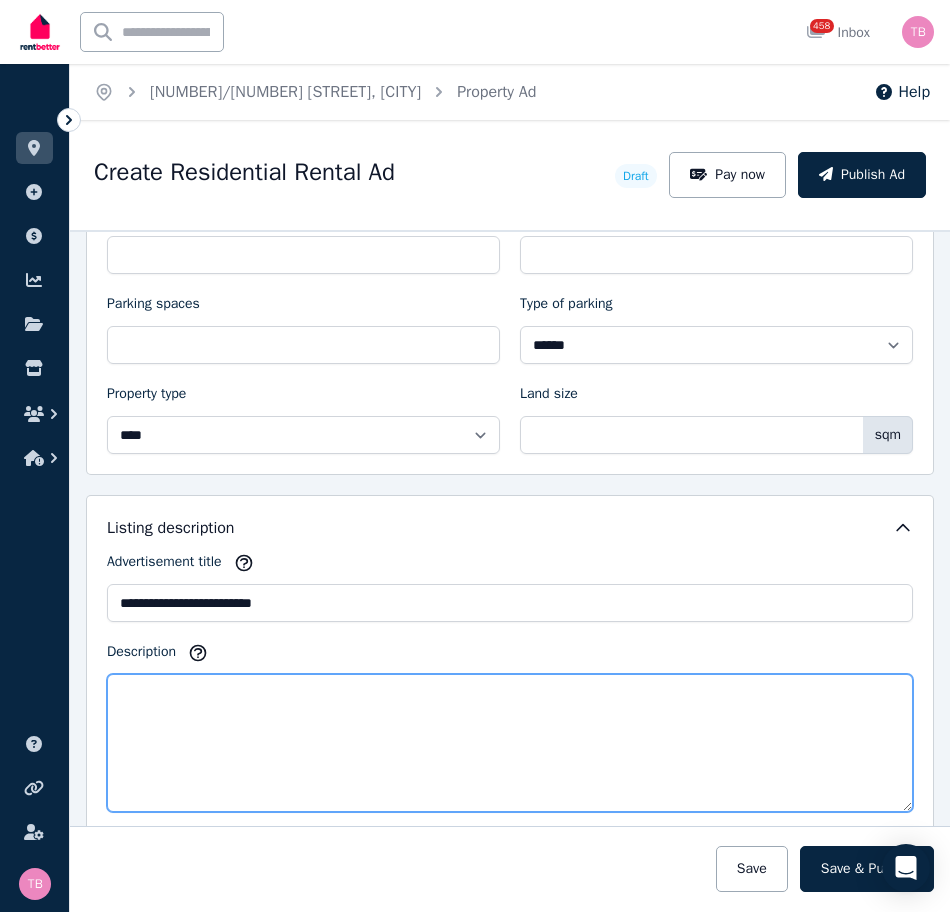 click on "Description" at bounding box center (510, 743) 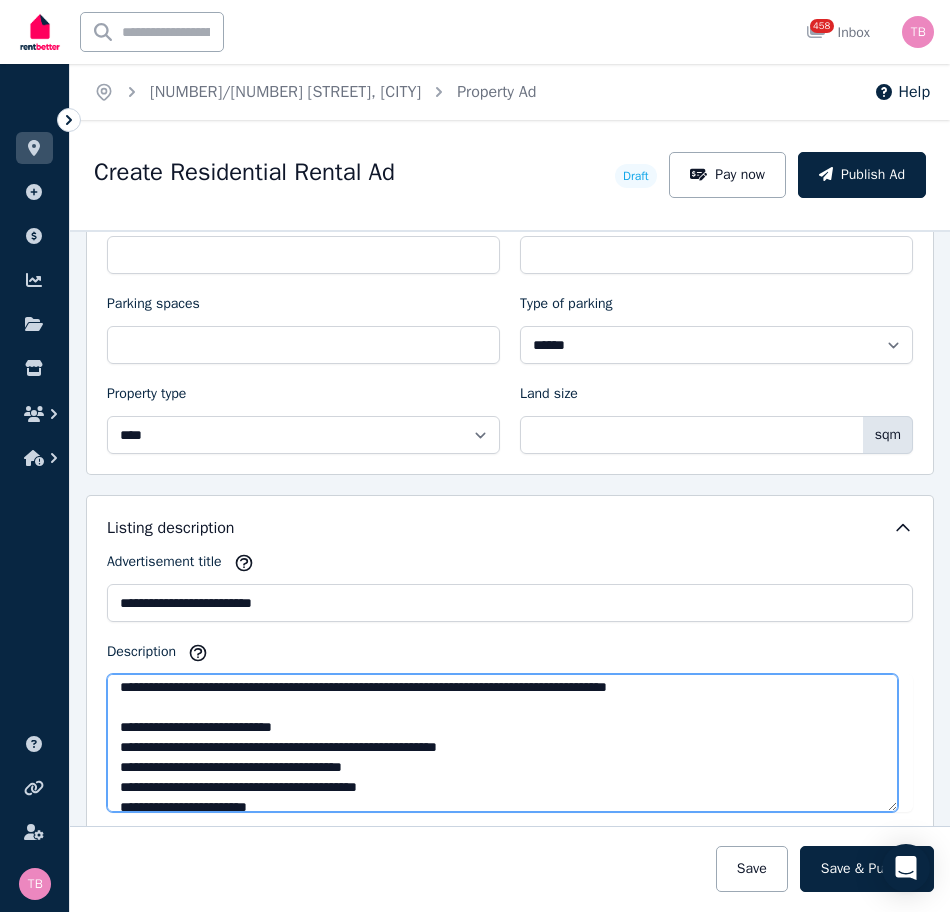 scroll, scrollTop: 0, scrollLeft: 0, axis: both 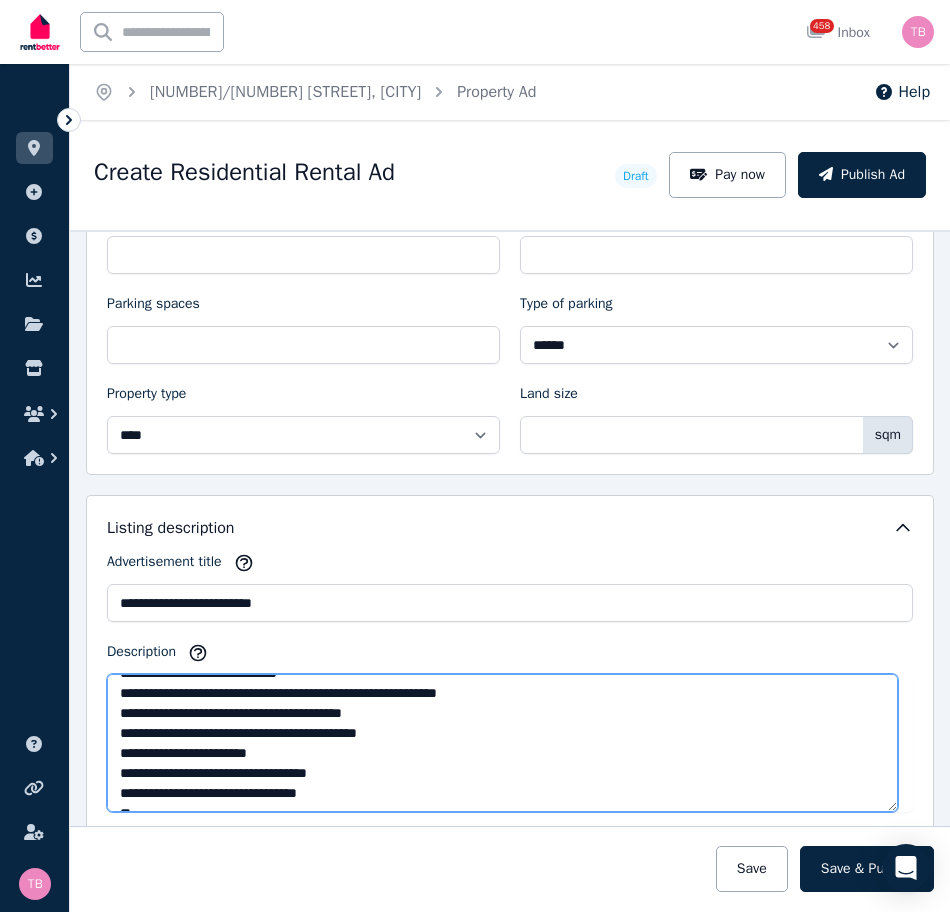 click on "**********" at bounding box center [502, 743] 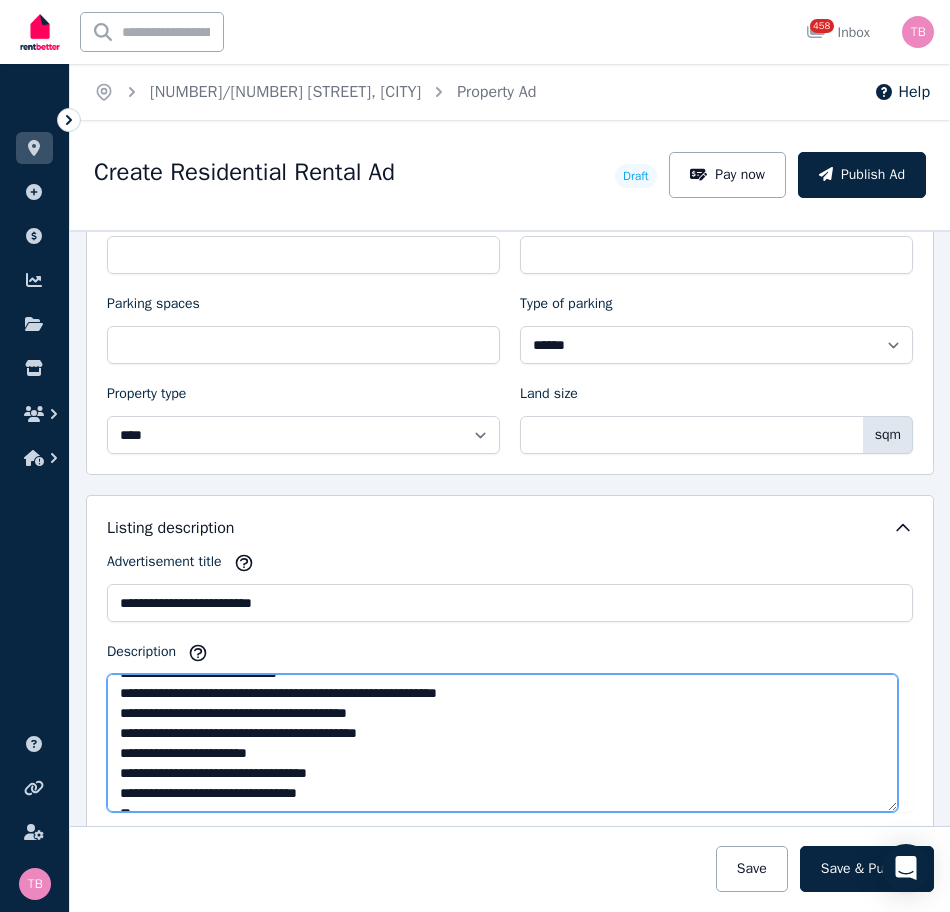 scroll, scrollTop: 120, scrollLeft: 0, axis: vertical 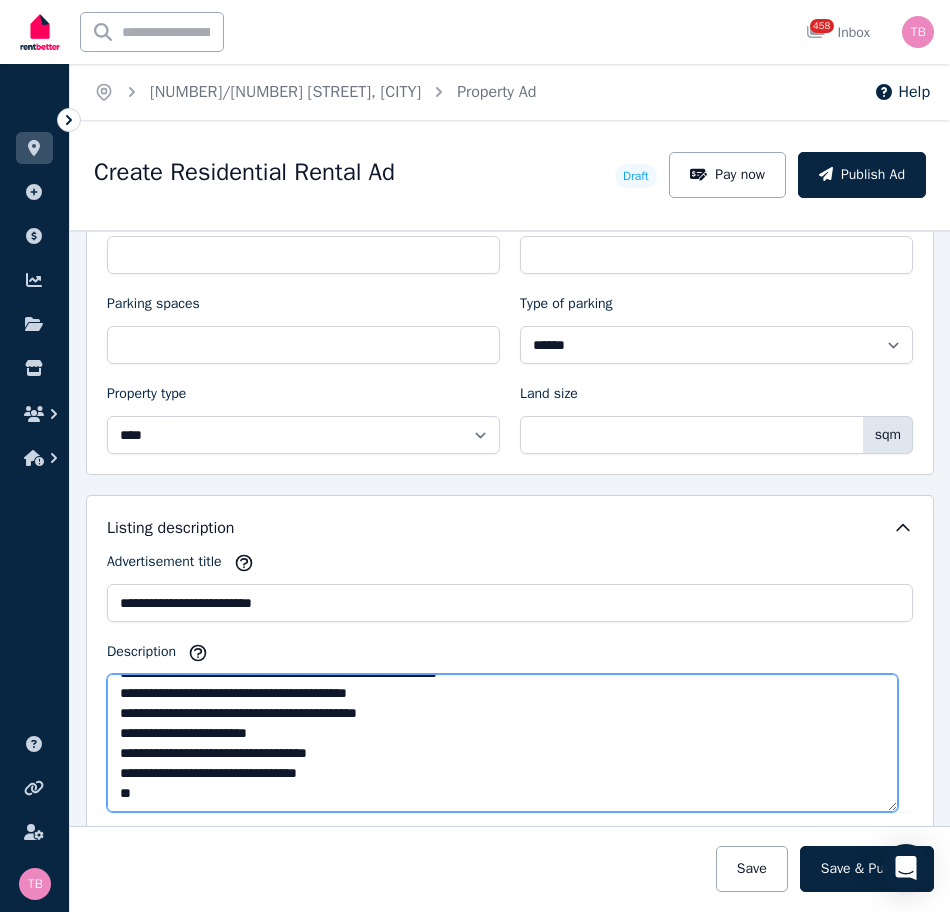 click on "**********" at bounding box center (502, 743) 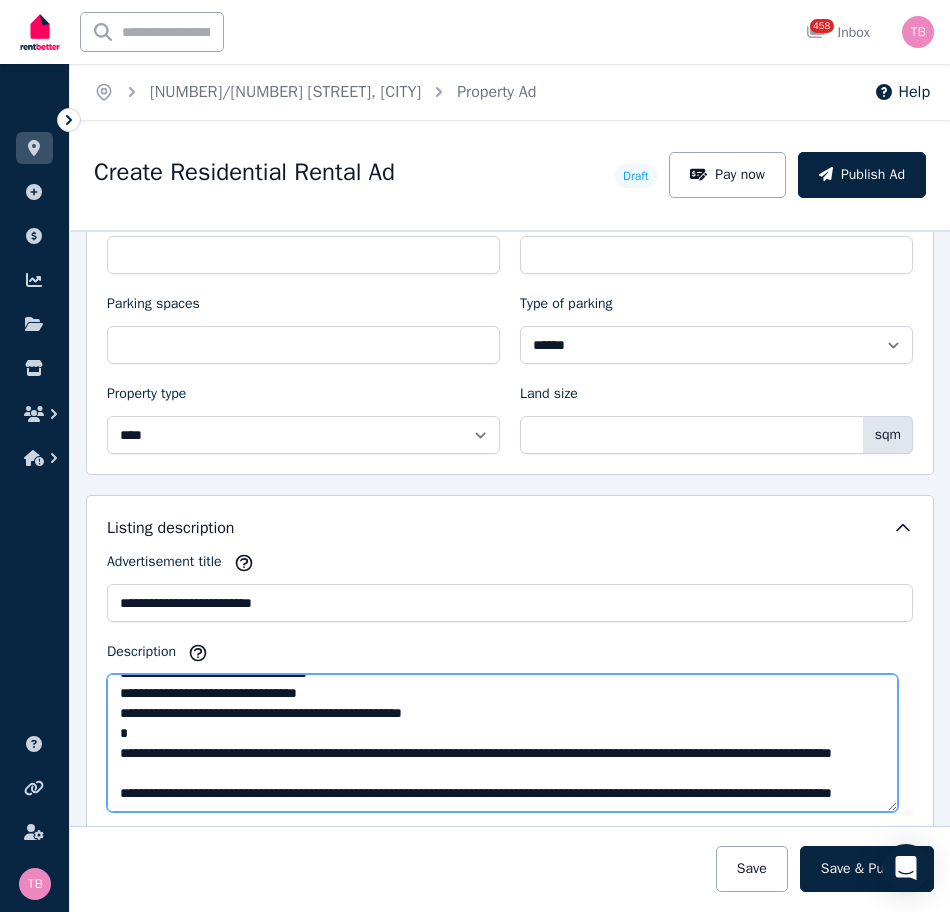 scroll, scrollTop: 271, scrollLeft: 0, axis: vertical 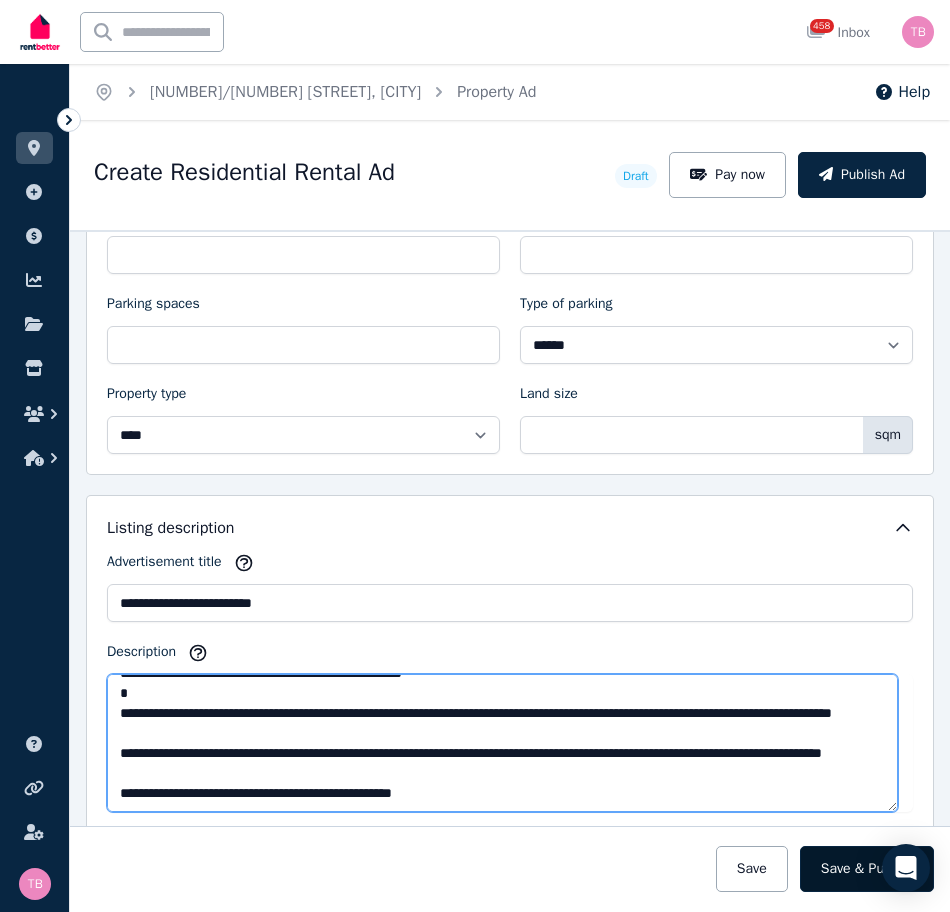 type on "**********" 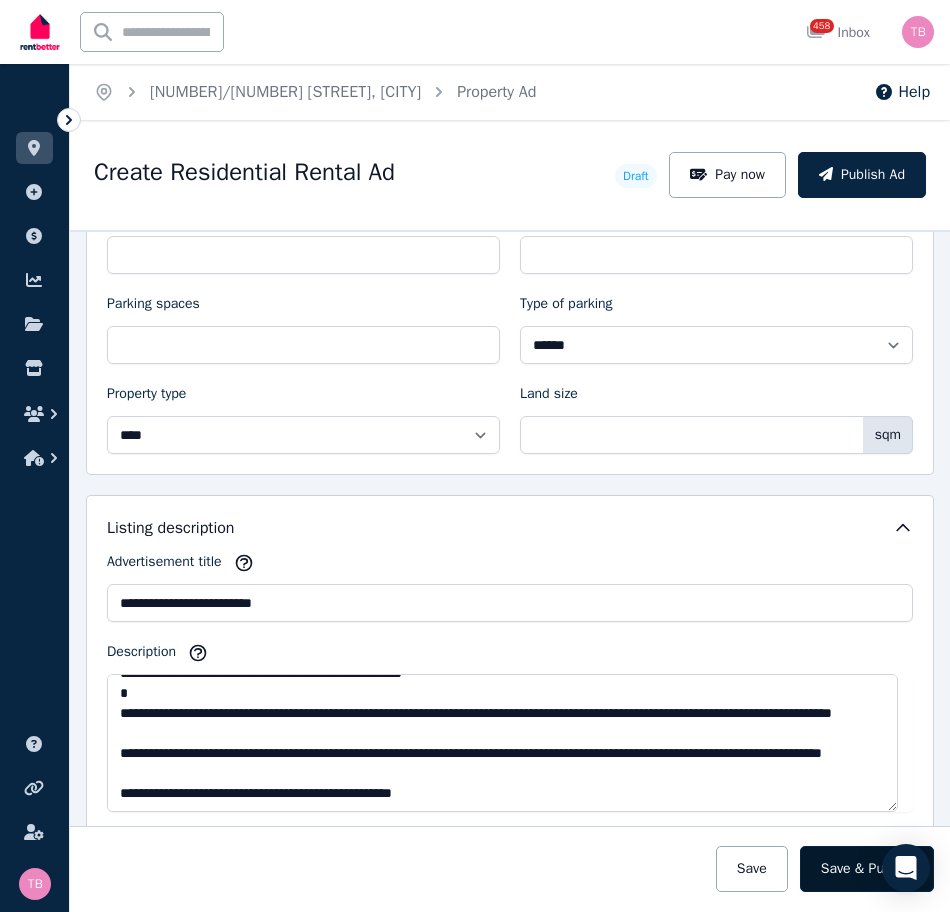 click on "Save & Publish" at bounding box center [867, 869] 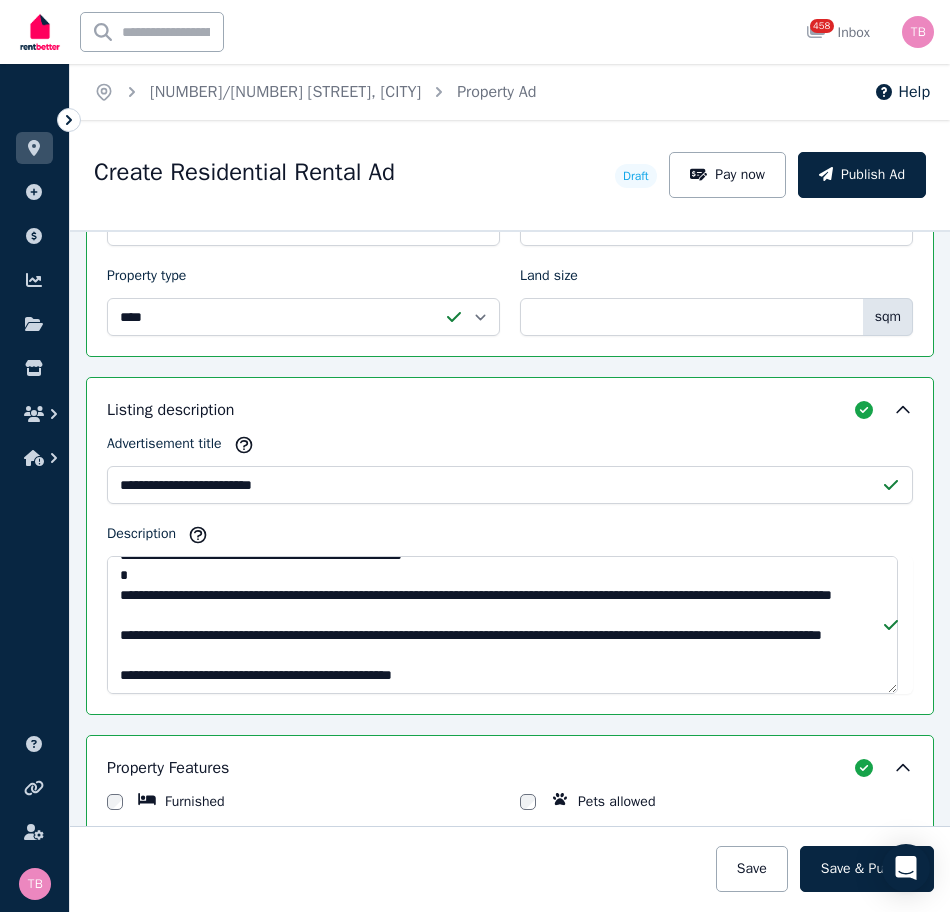 scroll, scrollTop: 1017, scrollLeft: 0, axis: vertical 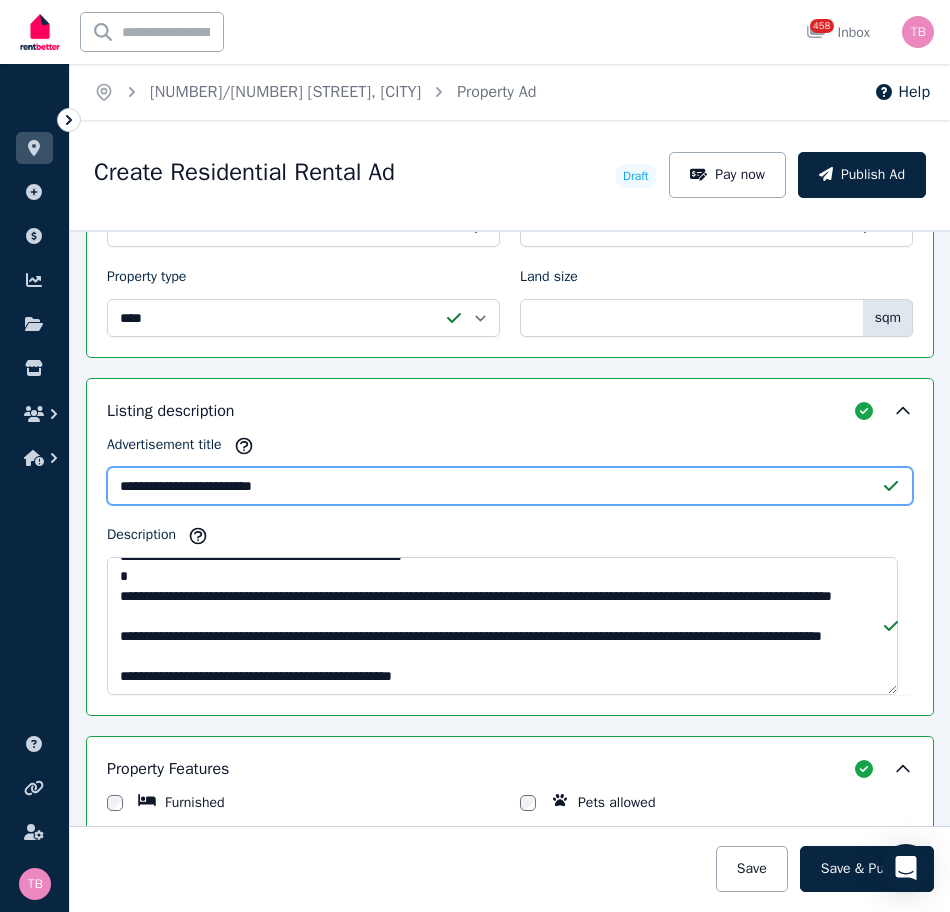 click on "**********" at bounding box center [510, 486] 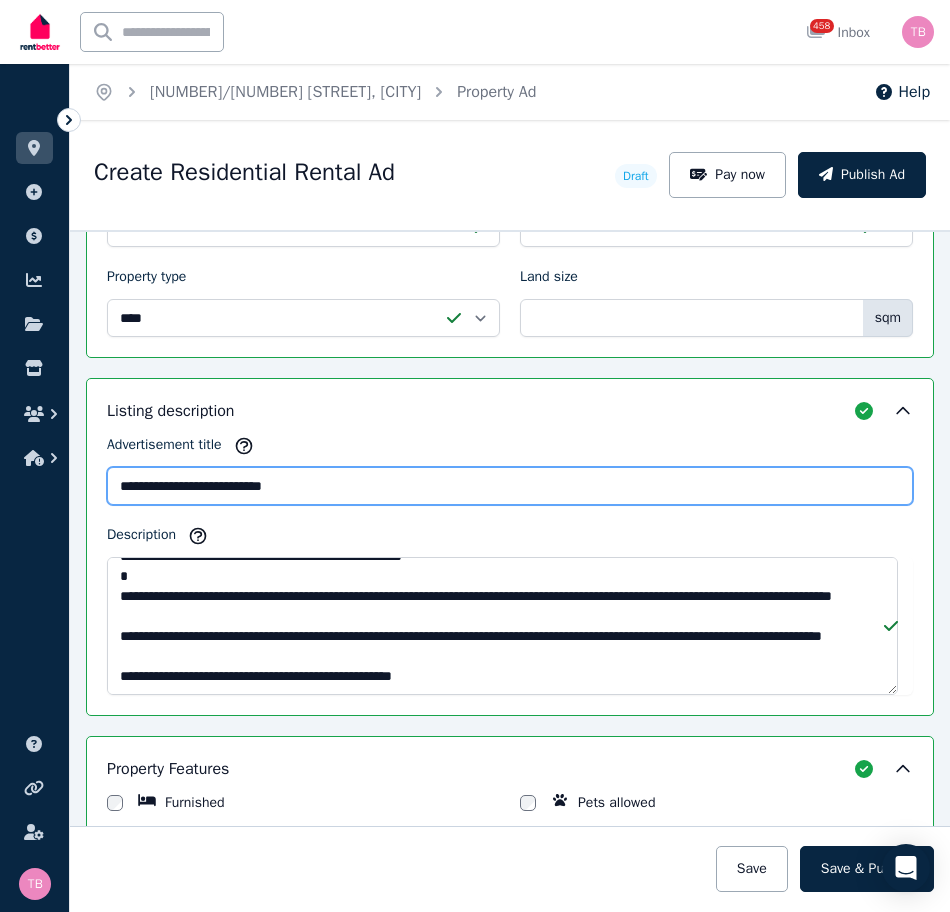 type on "**********" 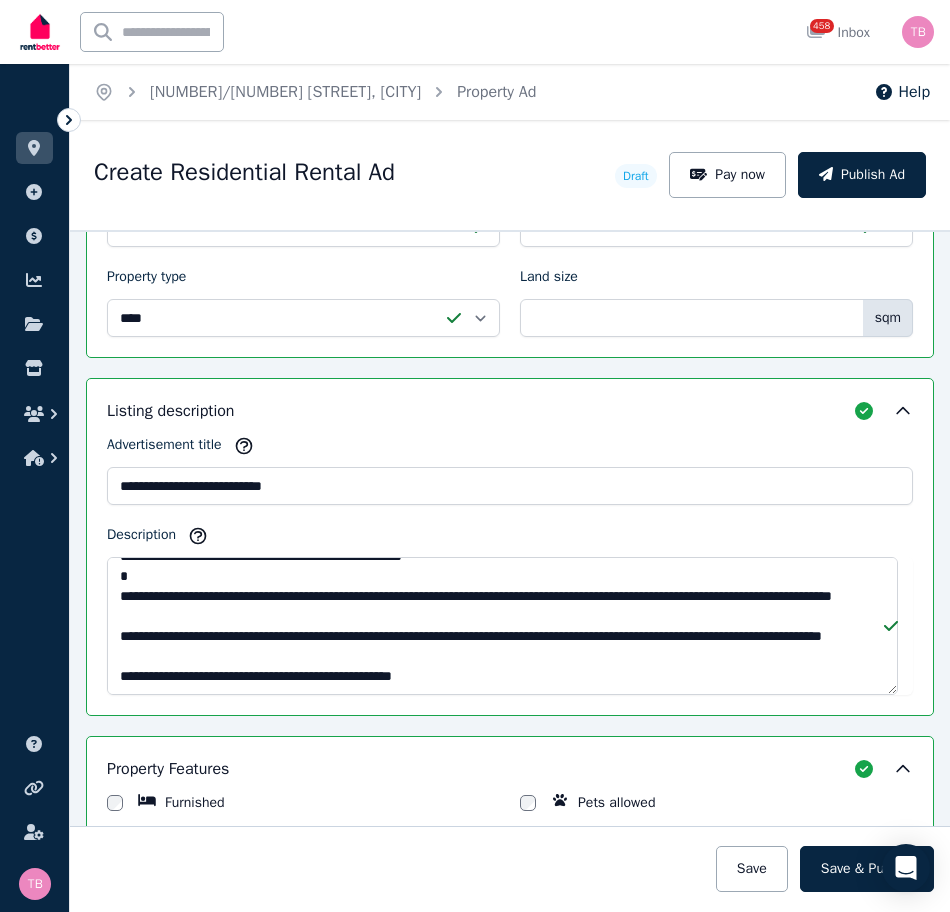 drag, startPoint x: 263, startPoint y: 484, endPoint x: 462, endPoint y: 430, distance: 206.1965 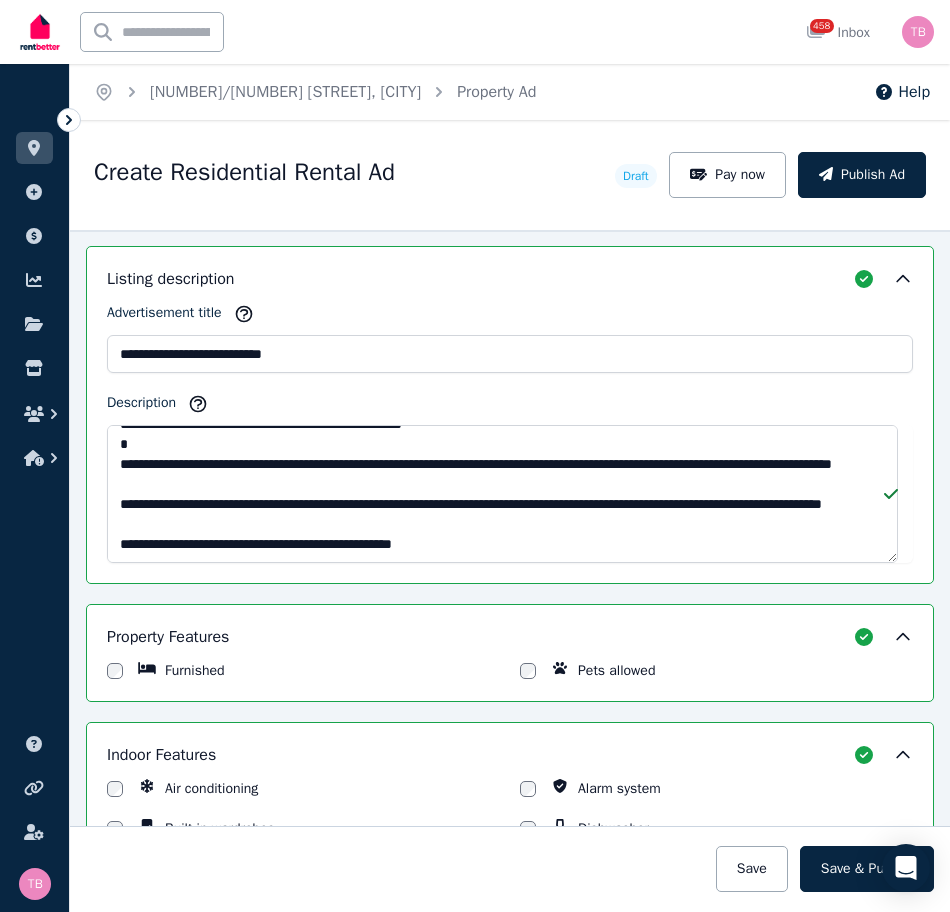 scroll, scrollTop: 1217, scrollLeft: 0, axis: vertical 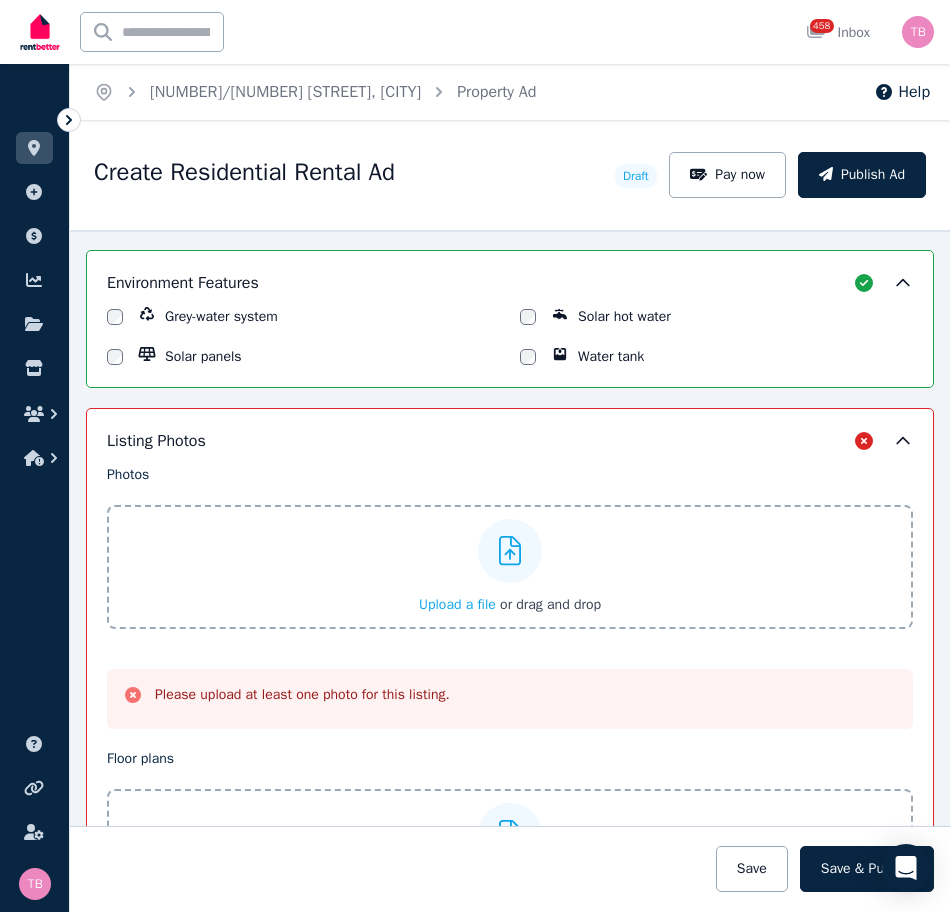 click on "Upload a file" at bounding box center (457, 604) 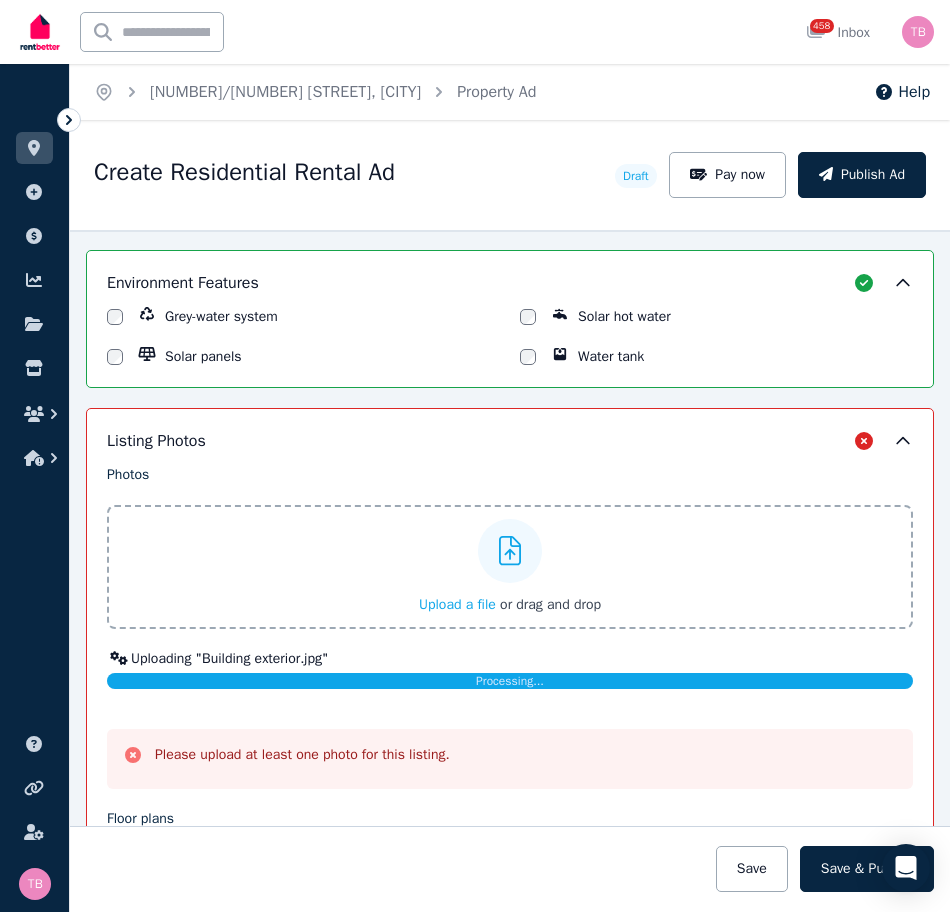 click on "Upload a file" at bounding box center (457, 604) 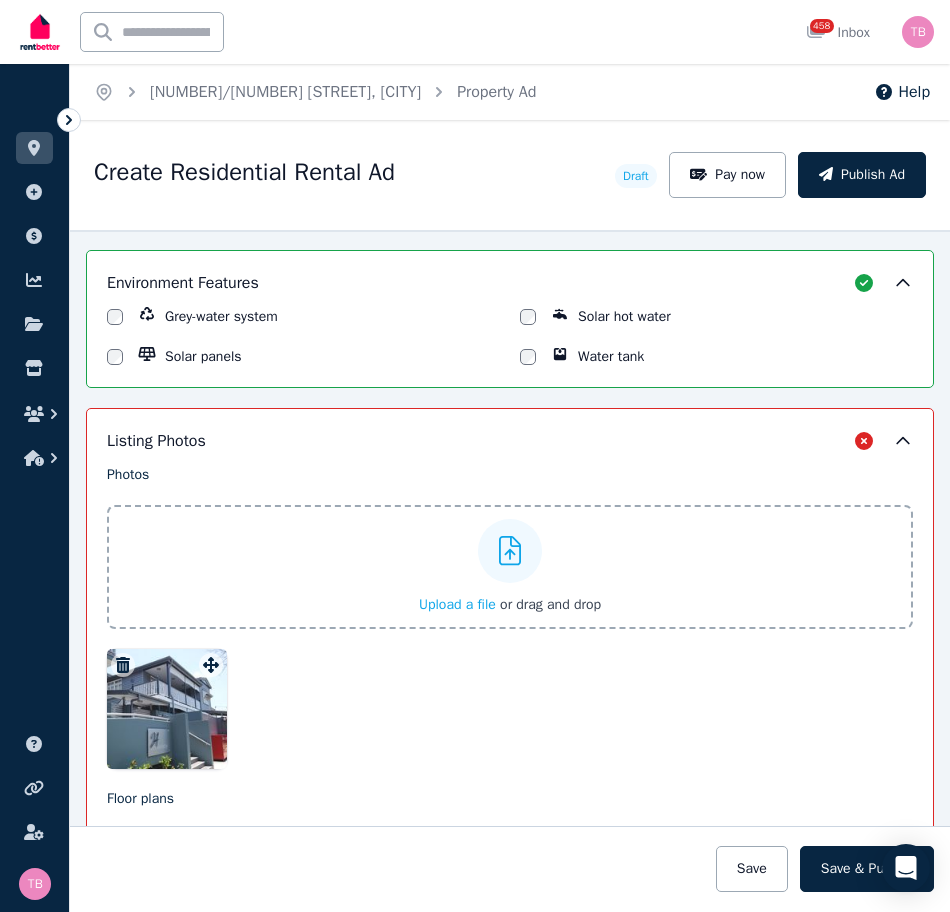 click on "Upload a file" at bounding box center [457, 604] 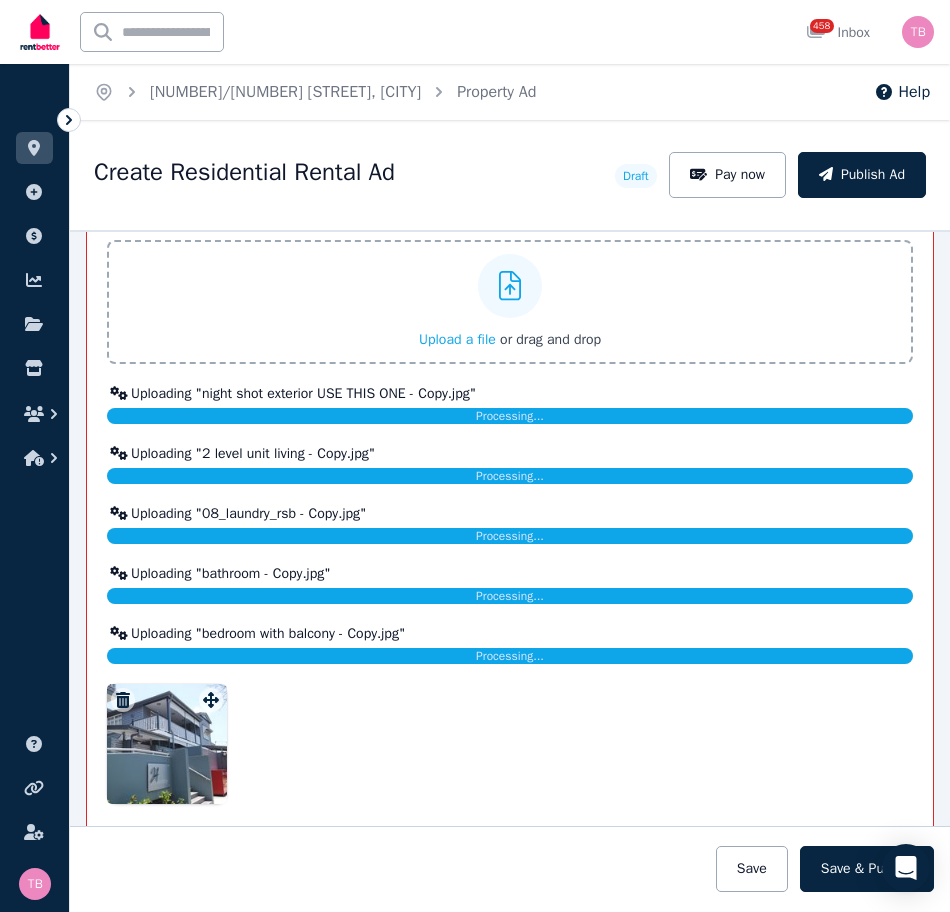 scroll, scrollTop: 2517, scrollLeft: 0, axis: vertical 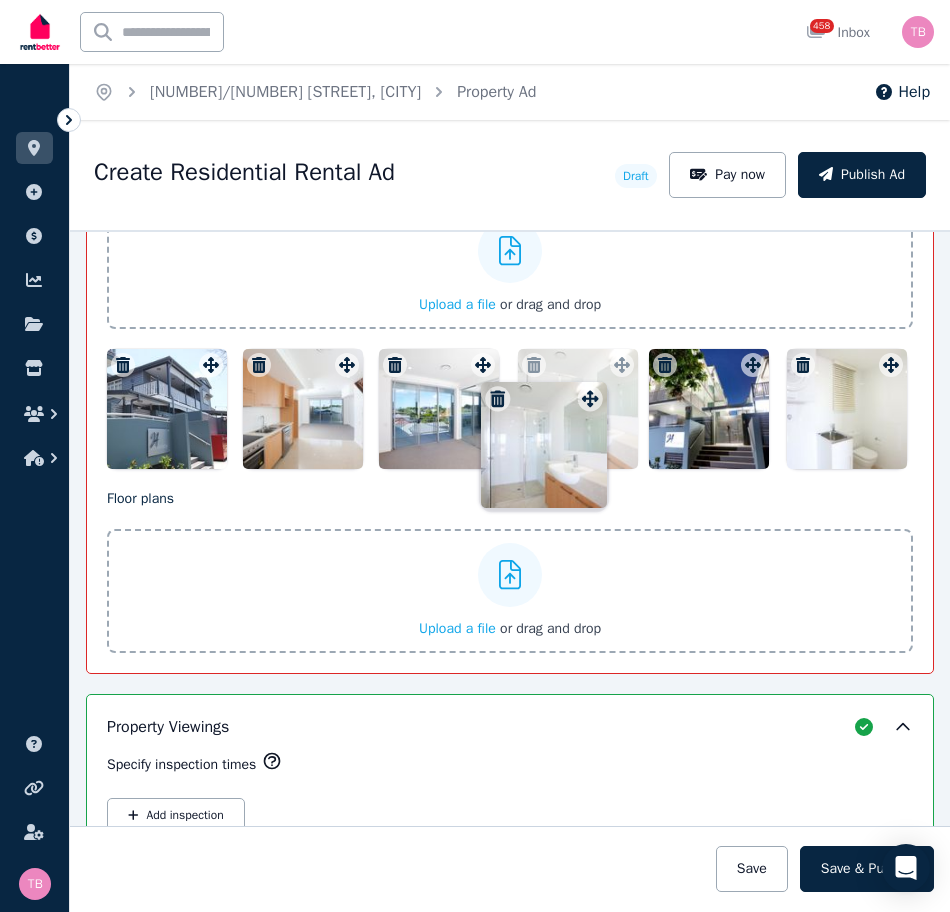 drag, startPoint x: 749, startPoint y: 365, endPoint x: 600, endPoint y: 362, distance: 149.0302 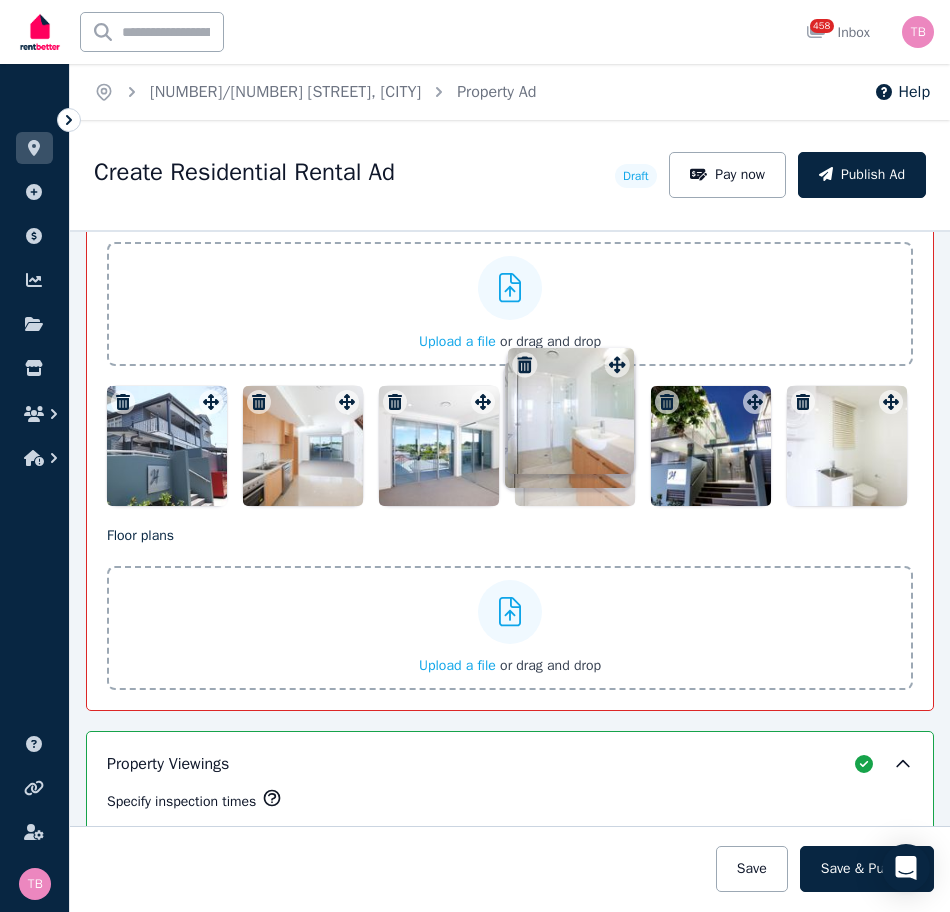 drag, startPoint x: 600, startPoint y: 358, endPoint x: 603, endPoint y: 347, distance: 11.401754 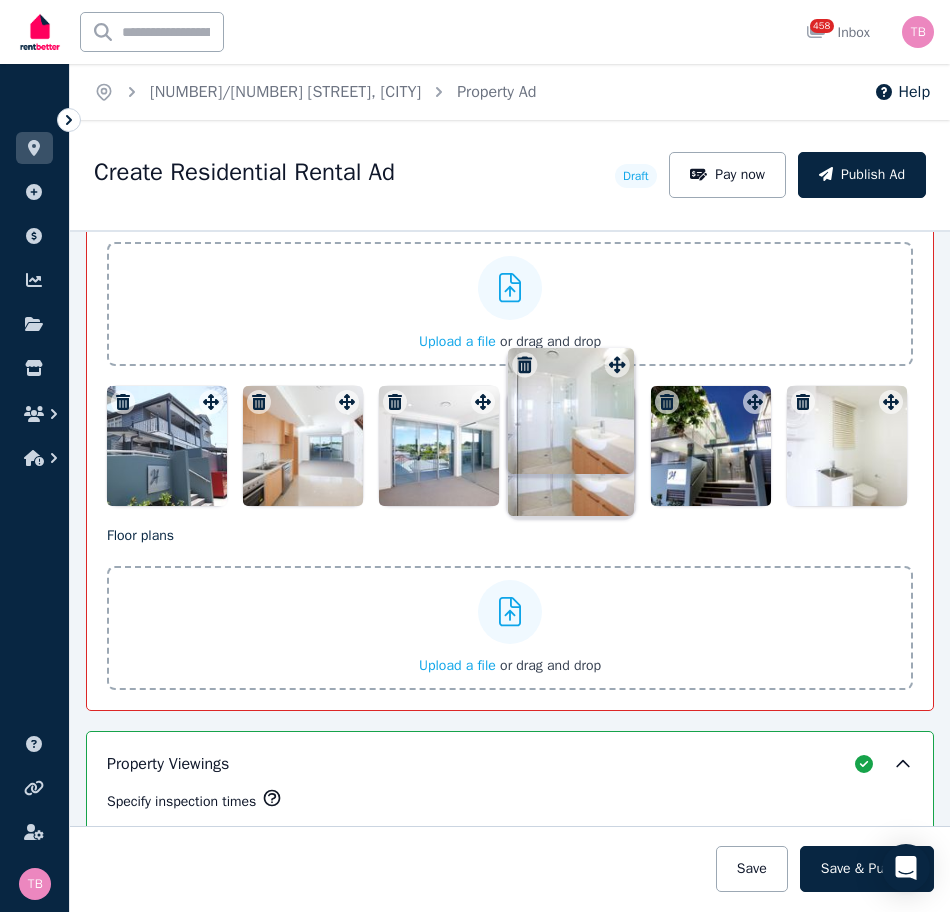 click on "Photos Upload a file   or drag and drop Uploaded   " night shot exterior USE THIS ONE - Copy.jpg " Uploaded   " 2 level unit living - Copy.jpg " Uploaded   " 08_laundry_rsb - Copy.jpg " Uploaded   " bathroom - Copy.jpg " Uploaded   " bedroom with balcony - Copy.jpg "
To pick up a draggable item, press the space bar.
While dragging, use the arrow keys to move the item.
Press space again to drop the item in its new position, or press escape to cancel.
Draggable item 70c311da-60bc-495e-a998-13f81383fd76 was moved over droppable area 70c311da-60bc-495e-a998-13f81383fd76." at bounding box center [510, 354] 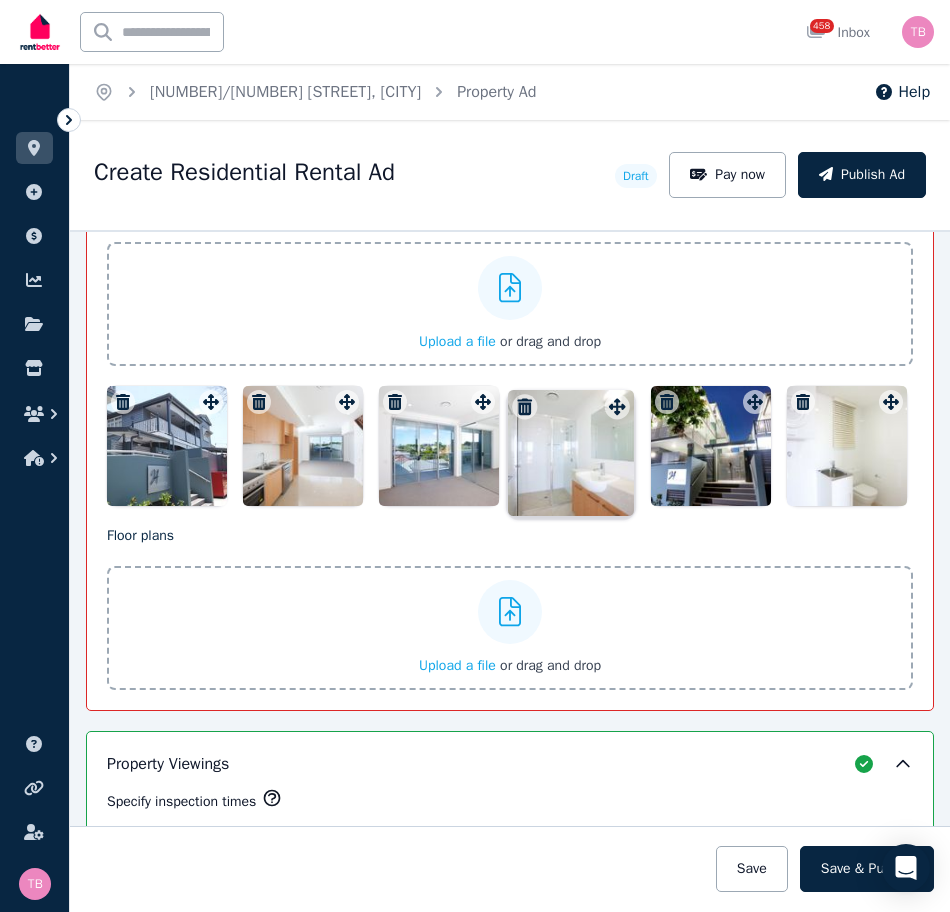 scroll, scrollTop: 2475, scrollLeft: 0, axis: vertical 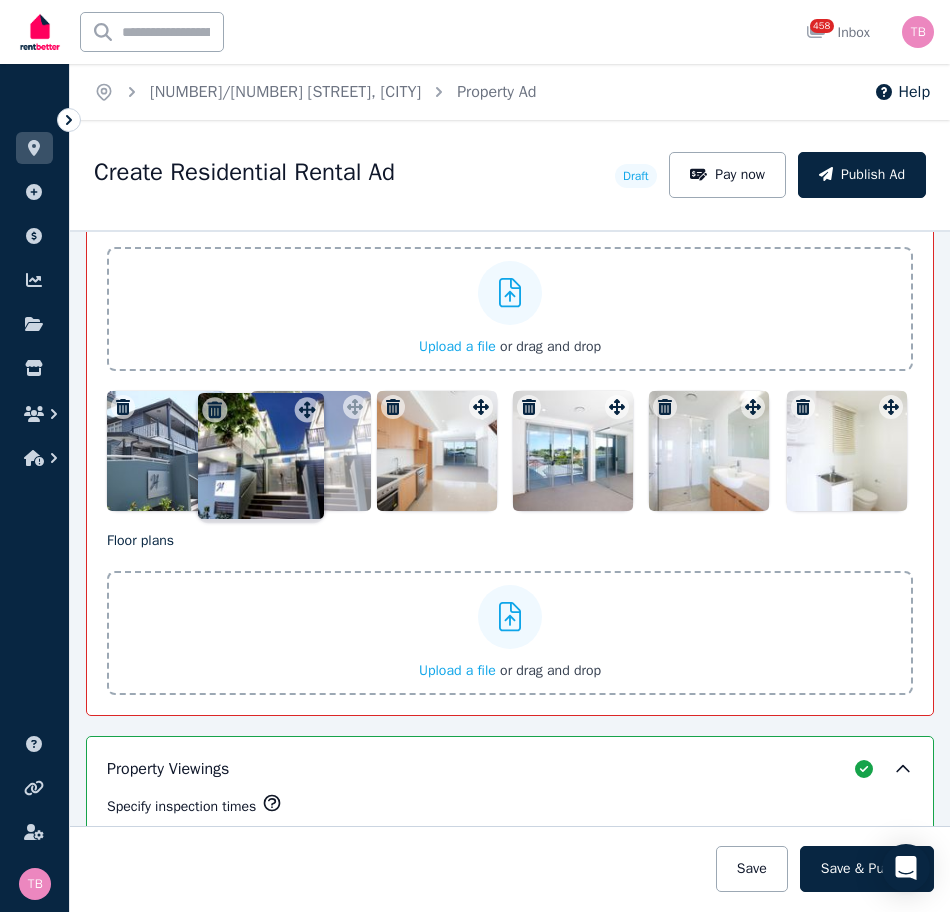drag, startPoint x: 745, startPoint y: 415, endPoint x: 305, endPoint y: 401, distance: 440.22266 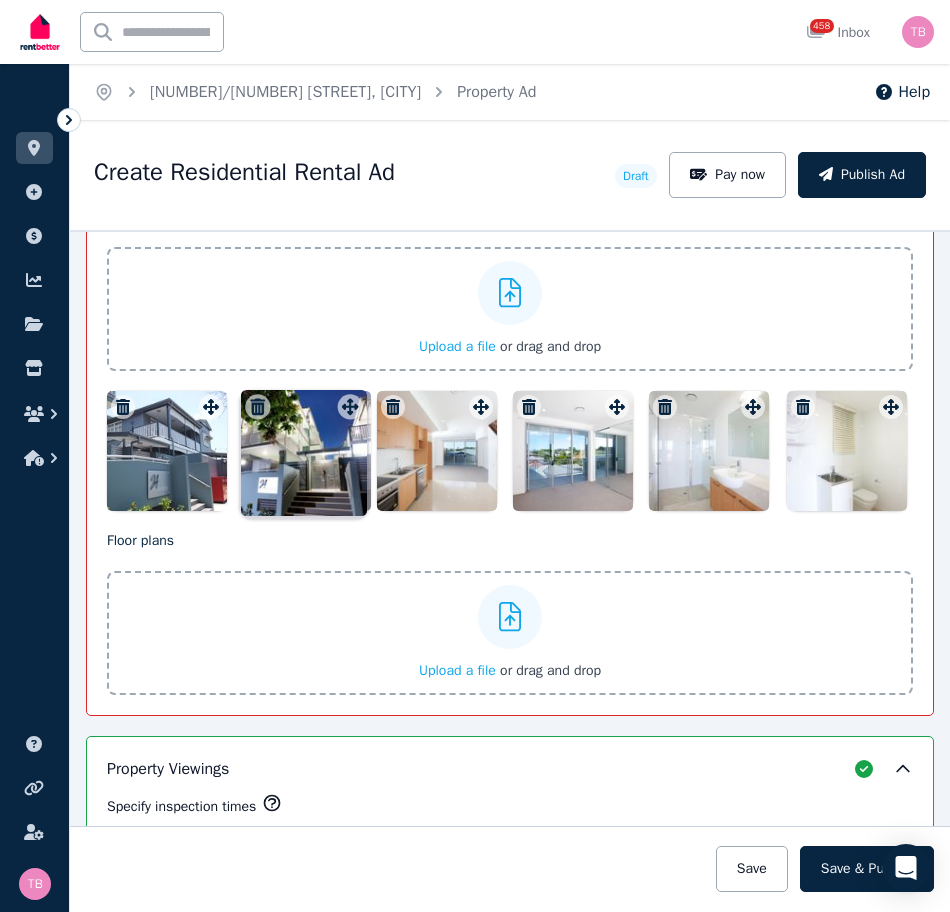 click on "Photos Upload a file   or drag and drop Uploaded   " night shot exterior USE THIS ONE - Copy.jpg " Uploaded   " 2 level unit living - Copy.jpg " Uploaded   " 08_laundry_rsb - Copy.jpg " Uploaded   " bathroom - Copy.jpg " Uploaded   " bedroom with balcony - Copy.jpg "
To pick up a draggable item, press the space bar.
While dragging, use the arrow keys to move the item.
Press space again to drop the item in its new position, or press escape to cancel.
Draggable item 4d525056-19b8-4a48-9039-b8178ba11412 was moved over droppable area 98a36917-6c35-48db-8acf-658db648d0f9." at bounding box center (510, 359) 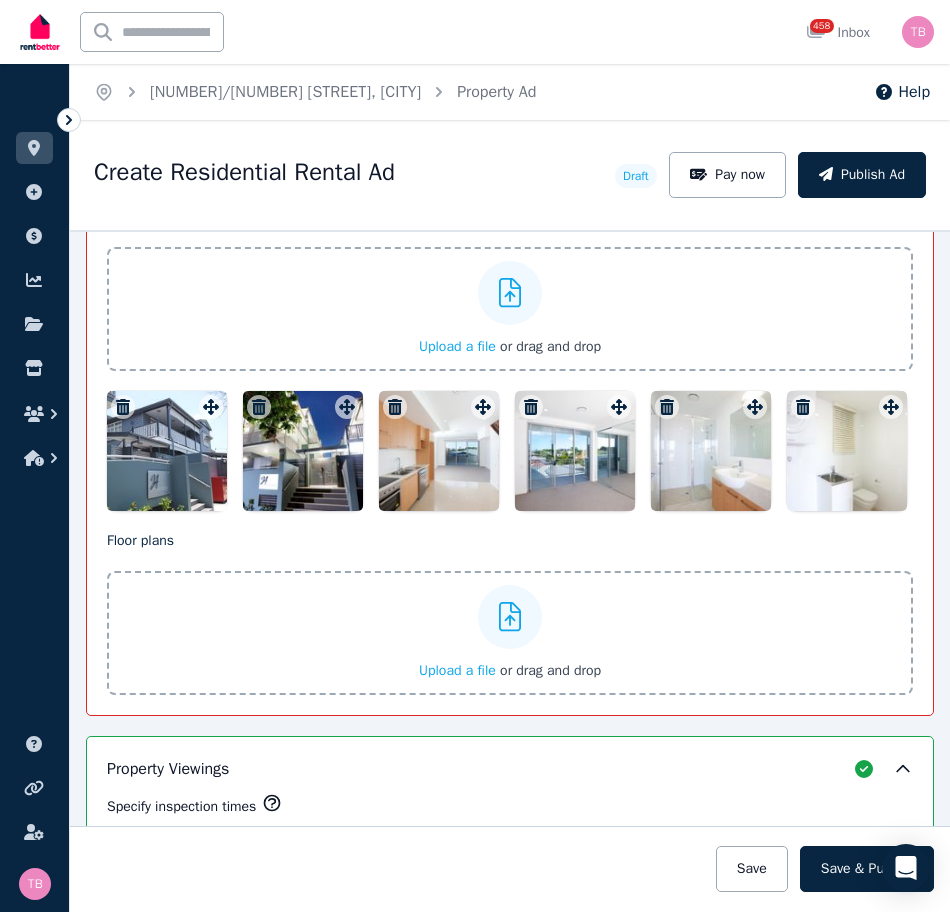 click on "Upload a file" at bounding box center [457, 346] 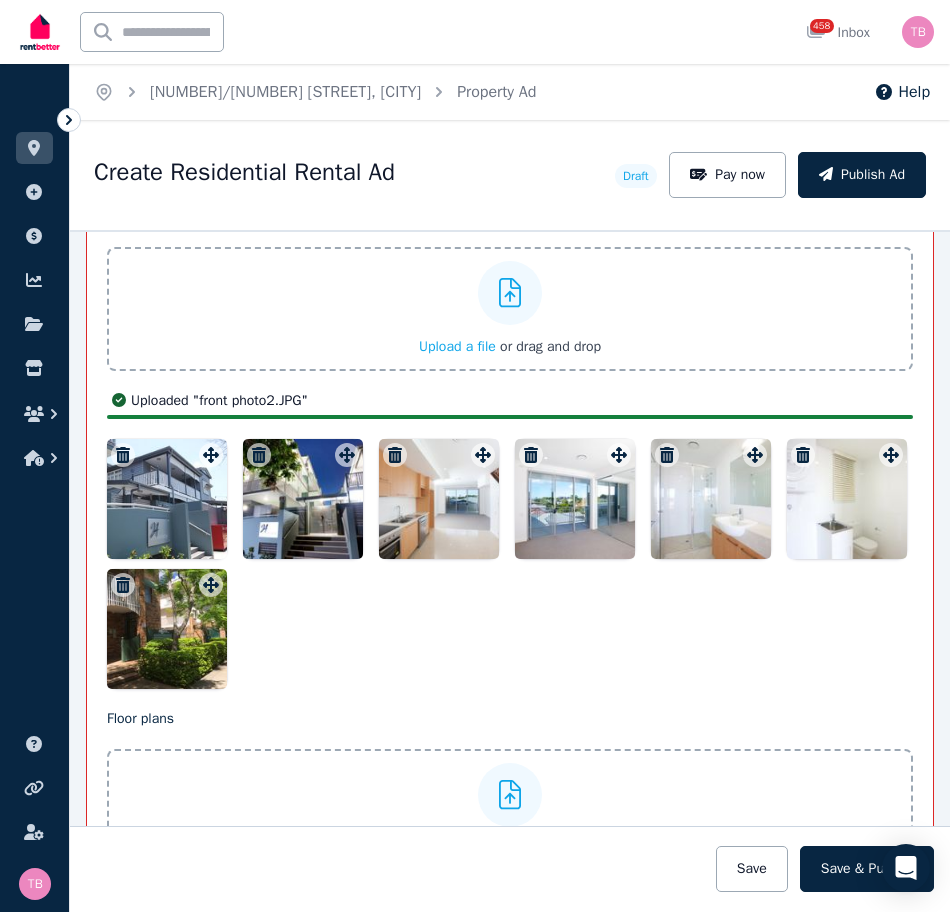 click 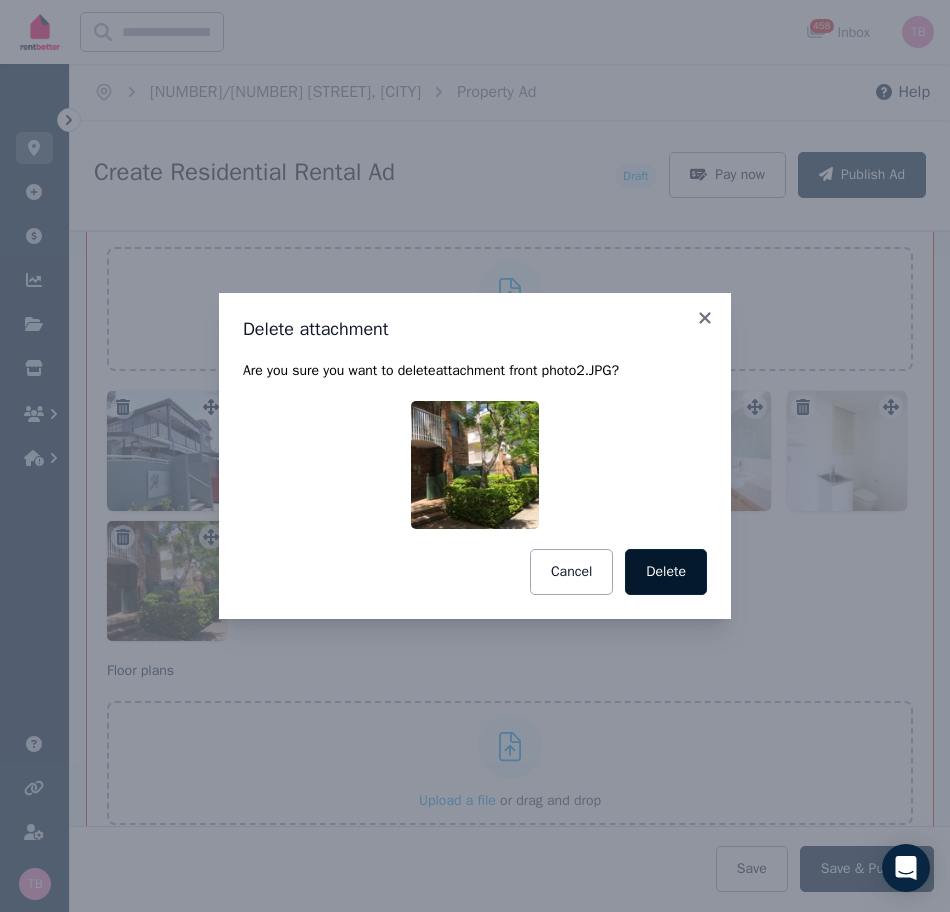 click on "Delete" at bounding box center [666, 572] 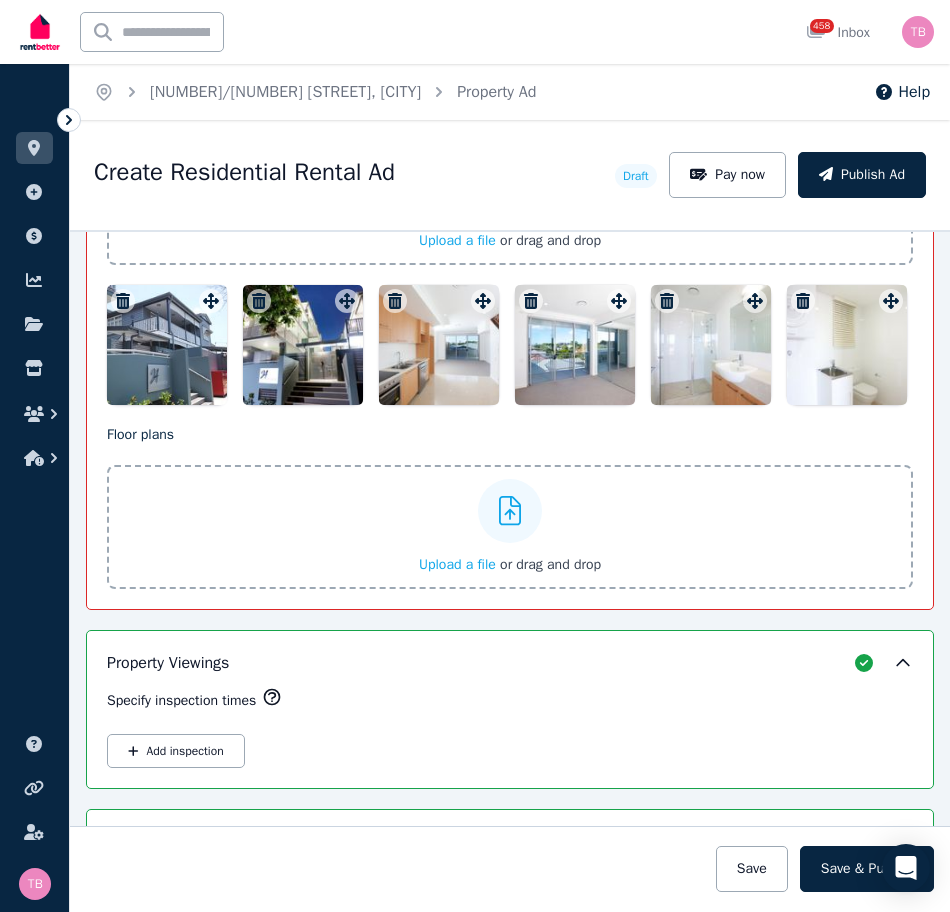 scroll, scrollTop: 2675, scrollLeft: 0, axis: vertical 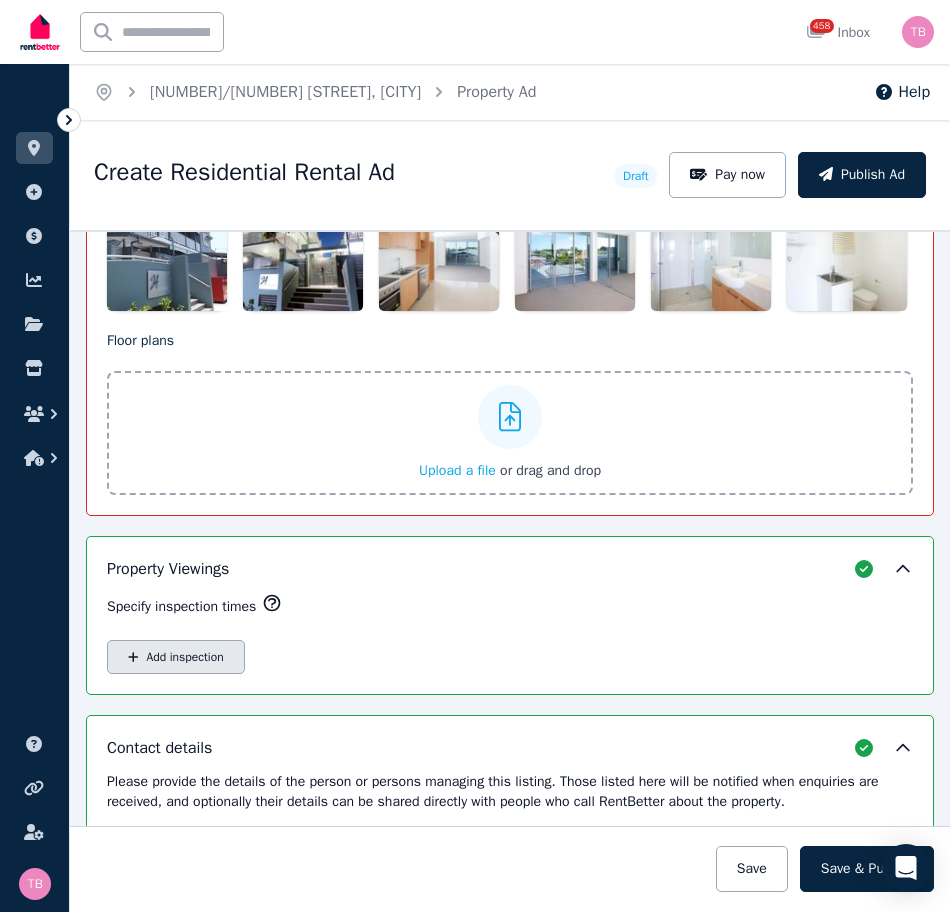 click on "Add inspection" at bounding box center [176, 657] 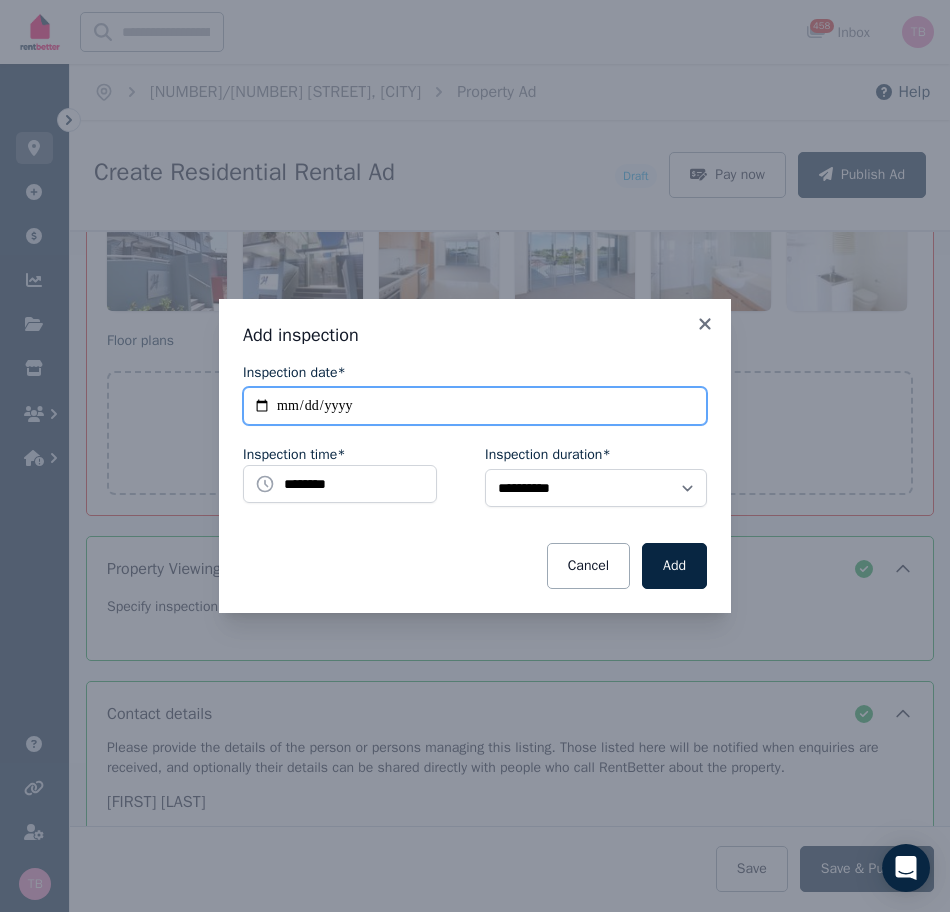 click on "**********" at bounding box center [475, 406] 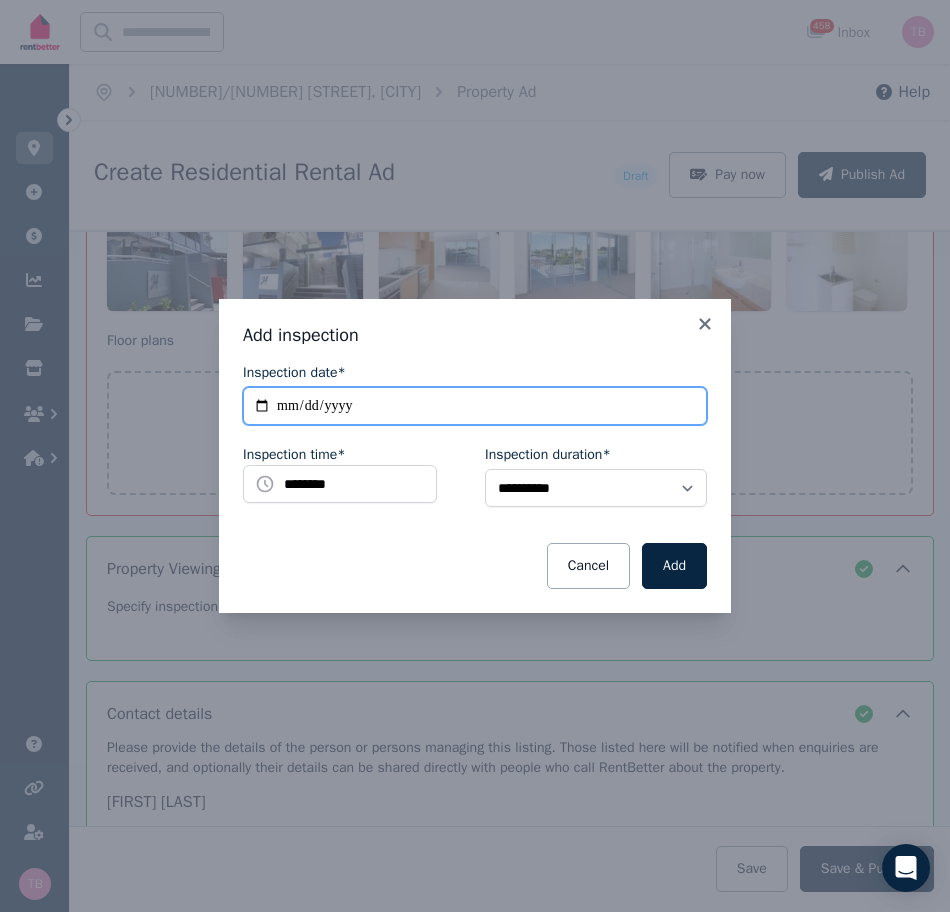 type on "**********" 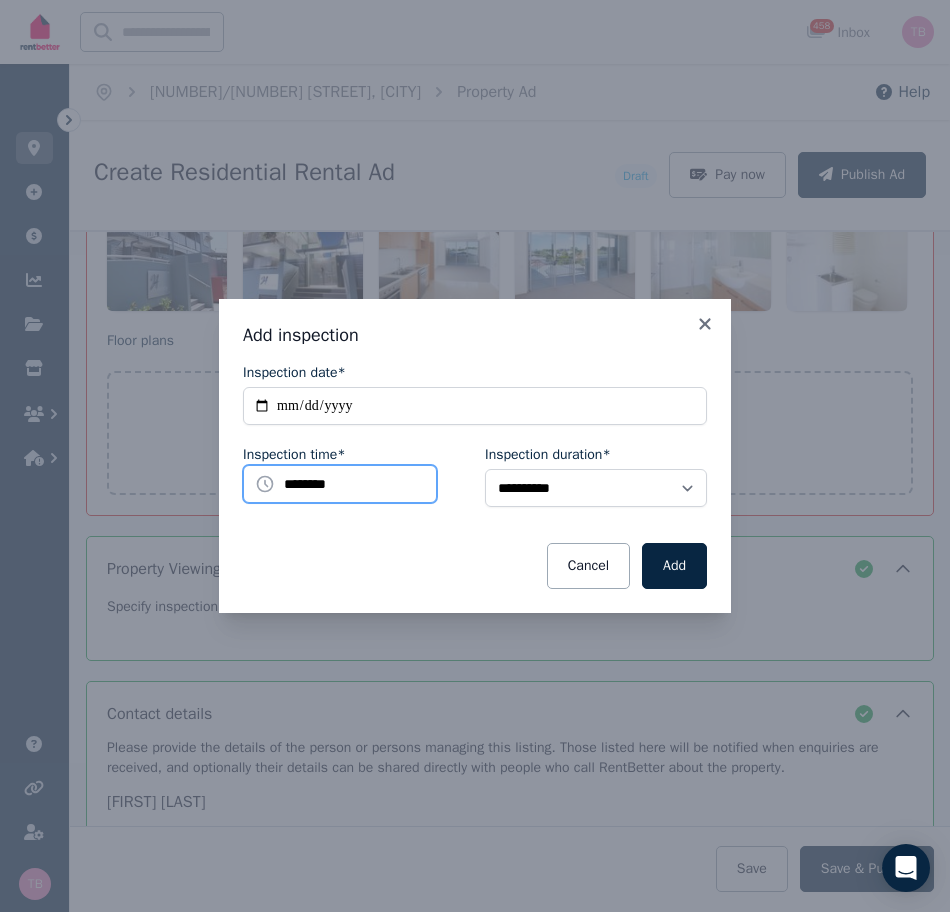 click on "********" at bounding box center (340, 484) 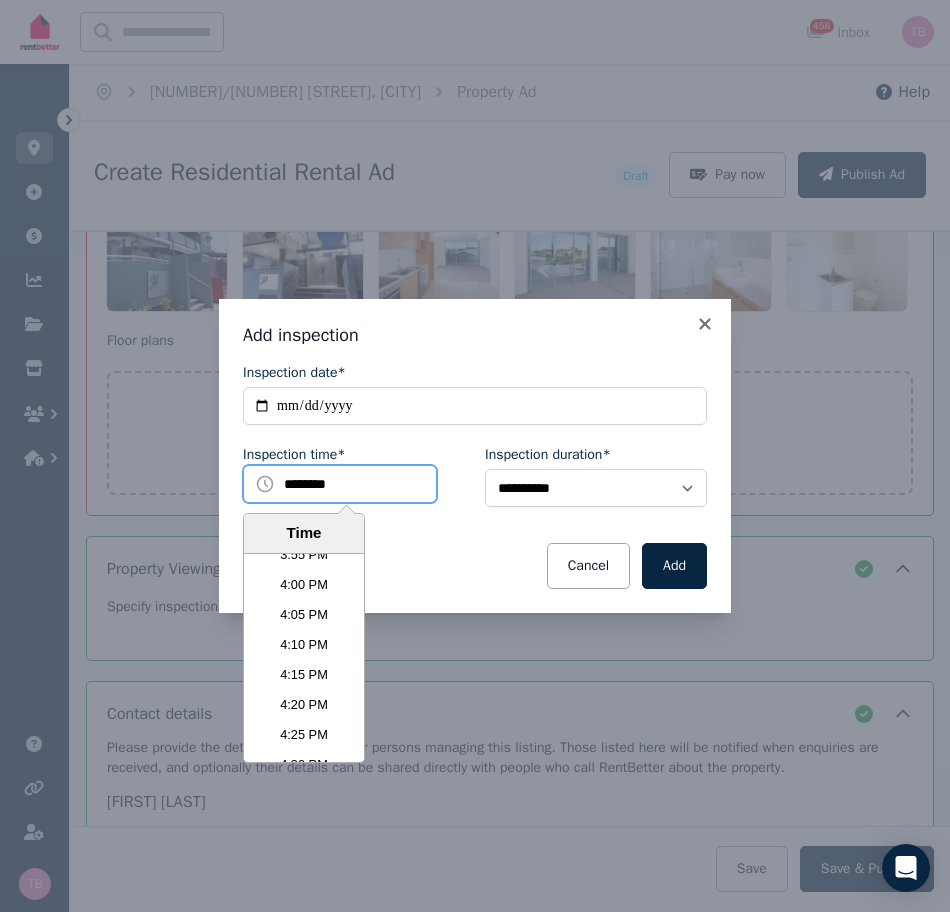 scroll, scrollTop: 5791, scrollLeft: 0, axis: vertical 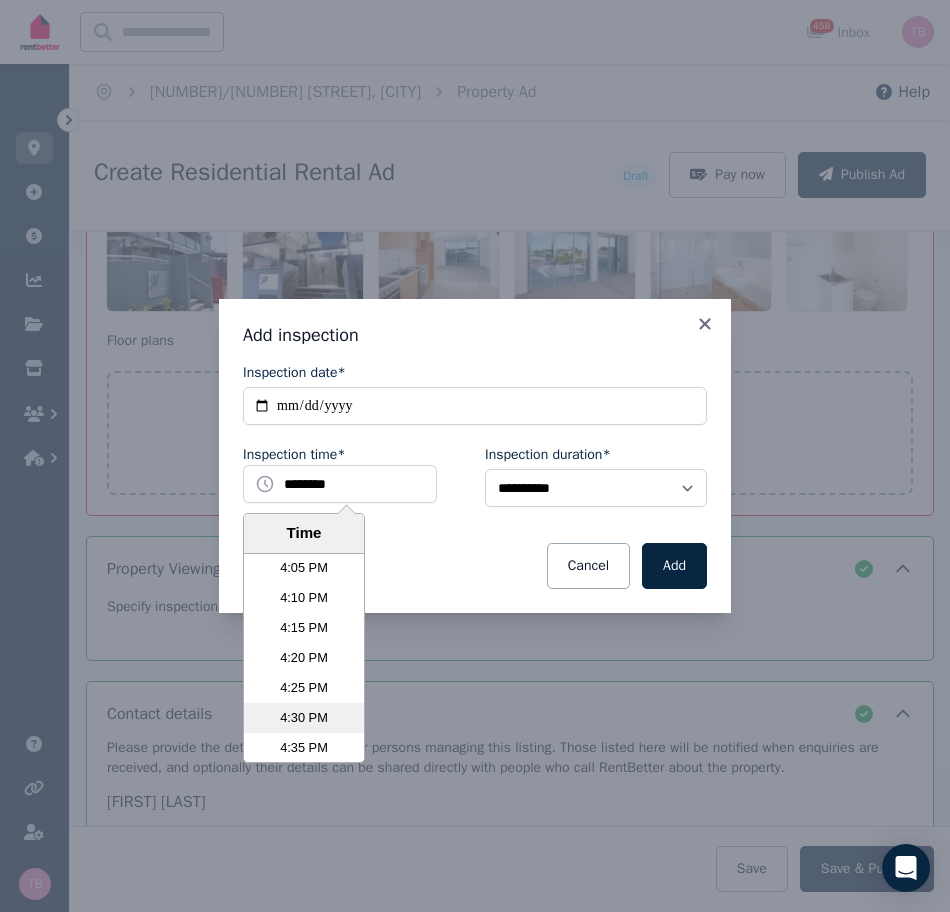 click on "4:30 PM" at bounding box center (304, 718) 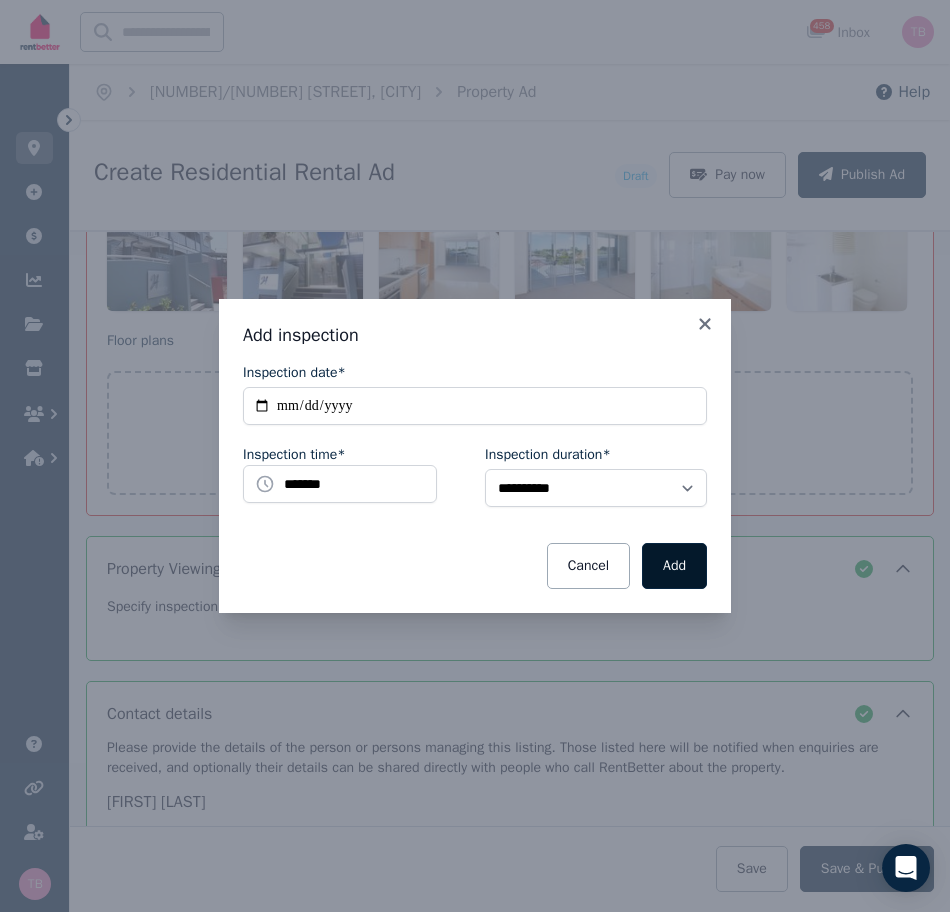 click on "Add" at bounding box center (674, 566) 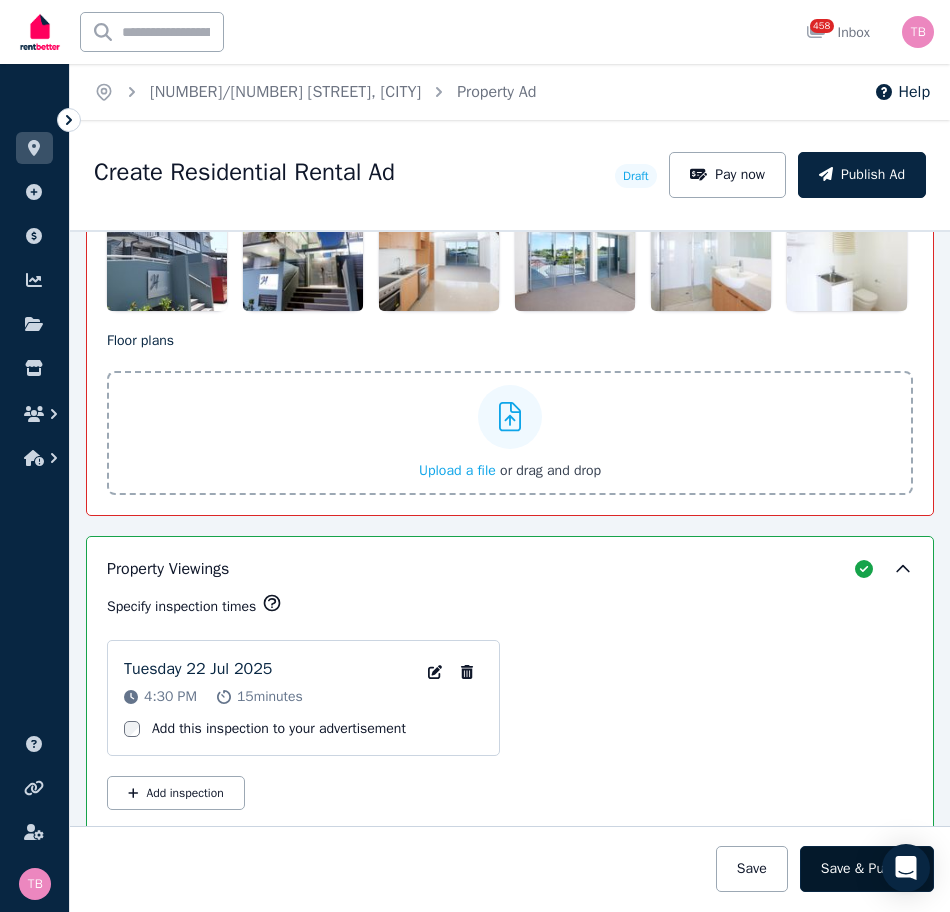 click on "Save & Publish" at bounding box center (867, 869) 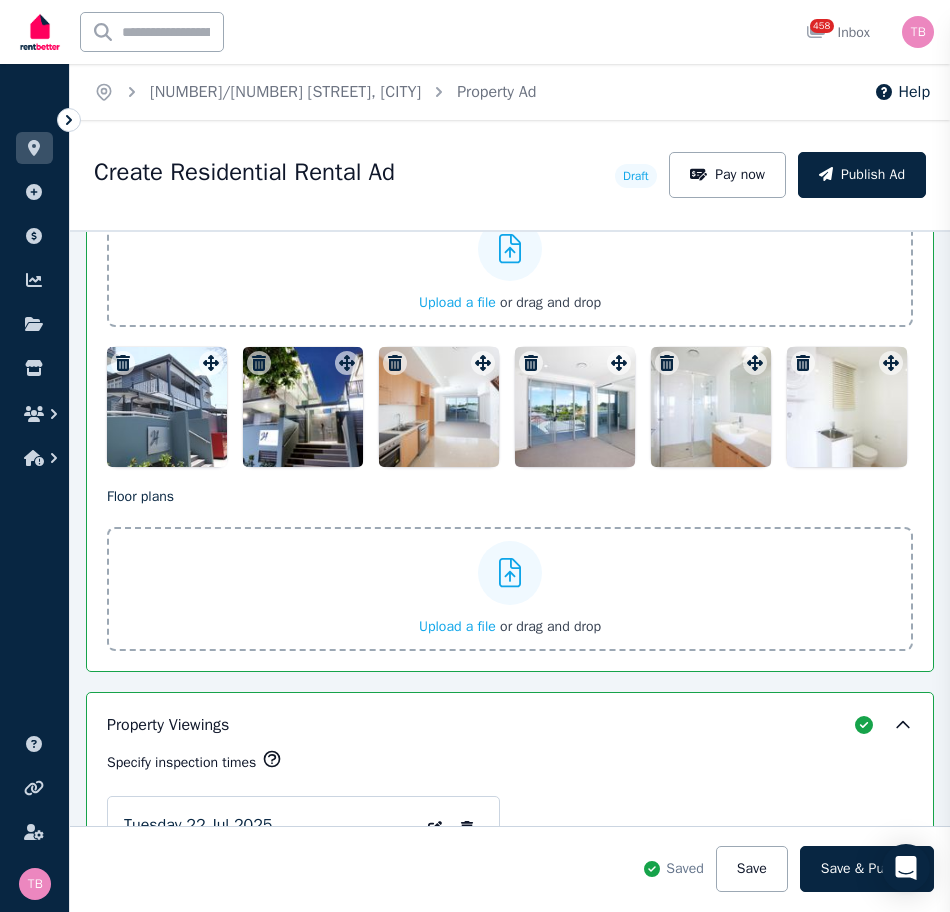 scroll, scrollTop: 2831, scrollLeft: 0, axis: vertical 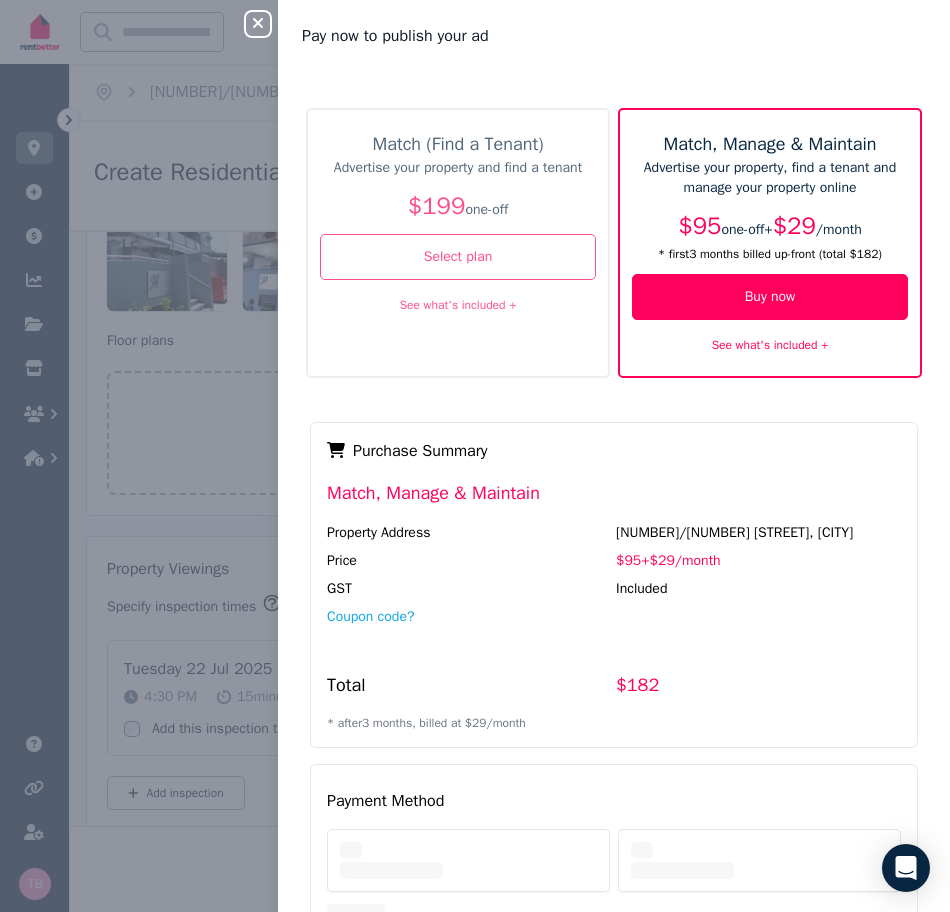 click on "Match (Find a Tenant)" at bounding box center [458, 144] 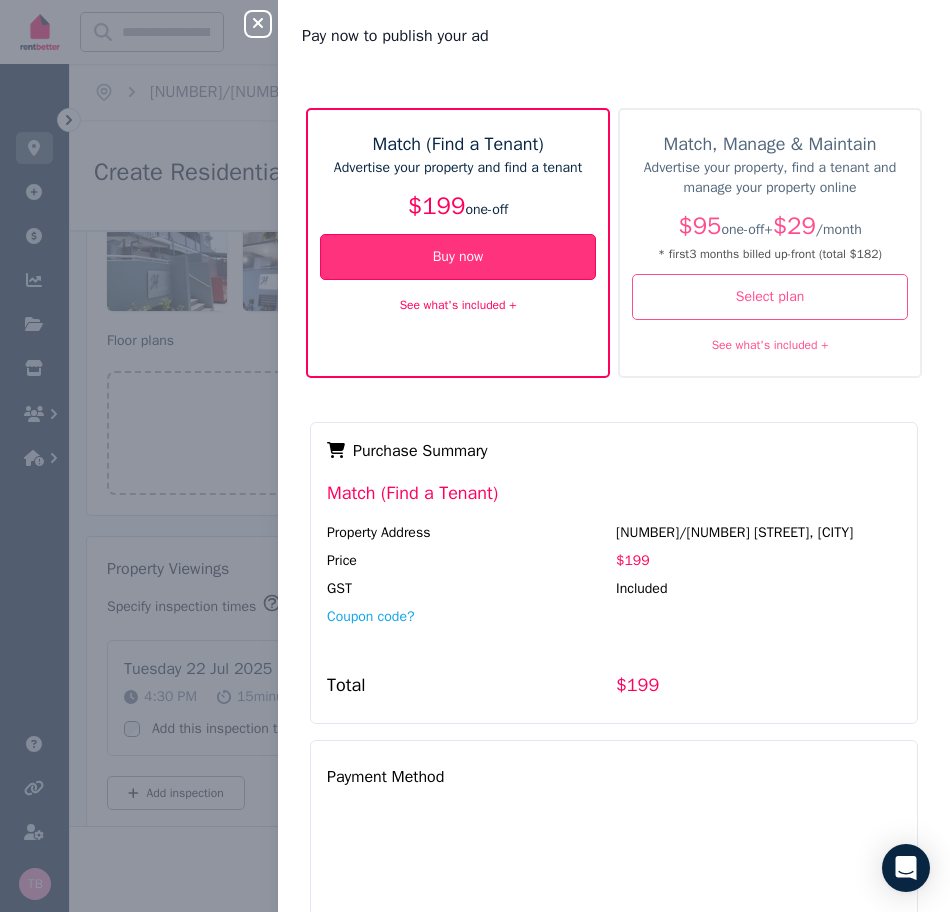 click on "Buy now" at bounding box center (458, 257) 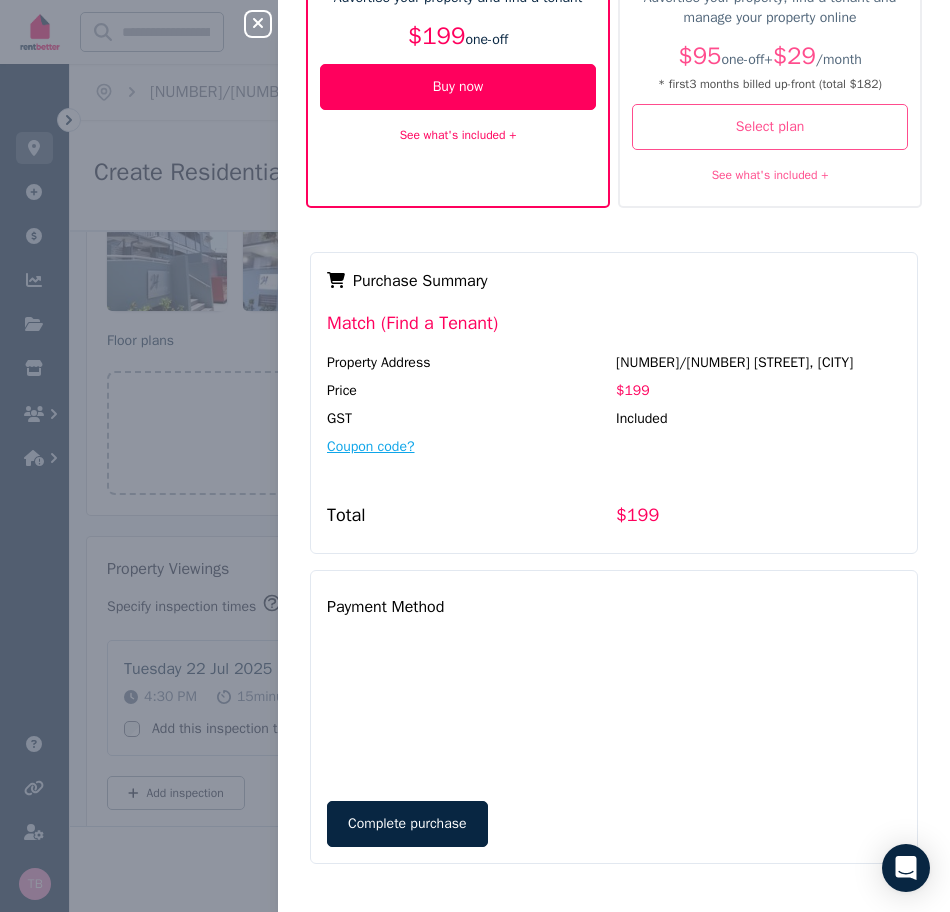 click on "Coupon code?" at bounding box center (371, 447) 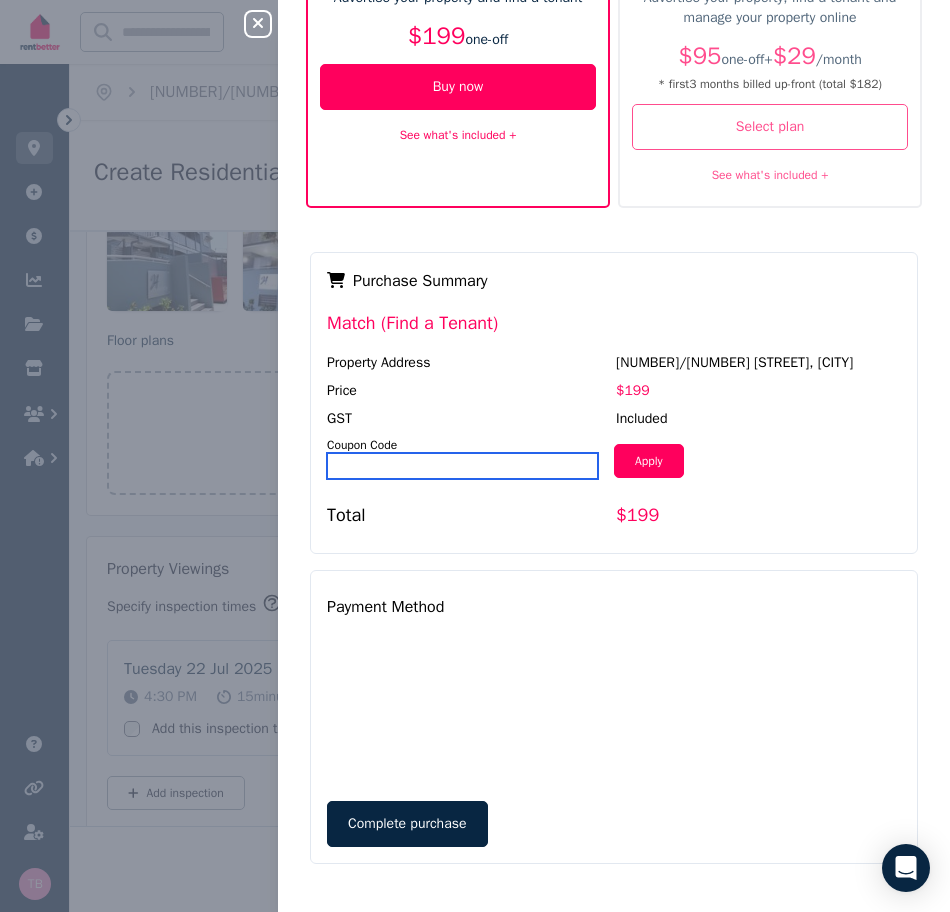 click at bounding box center [462, 466] 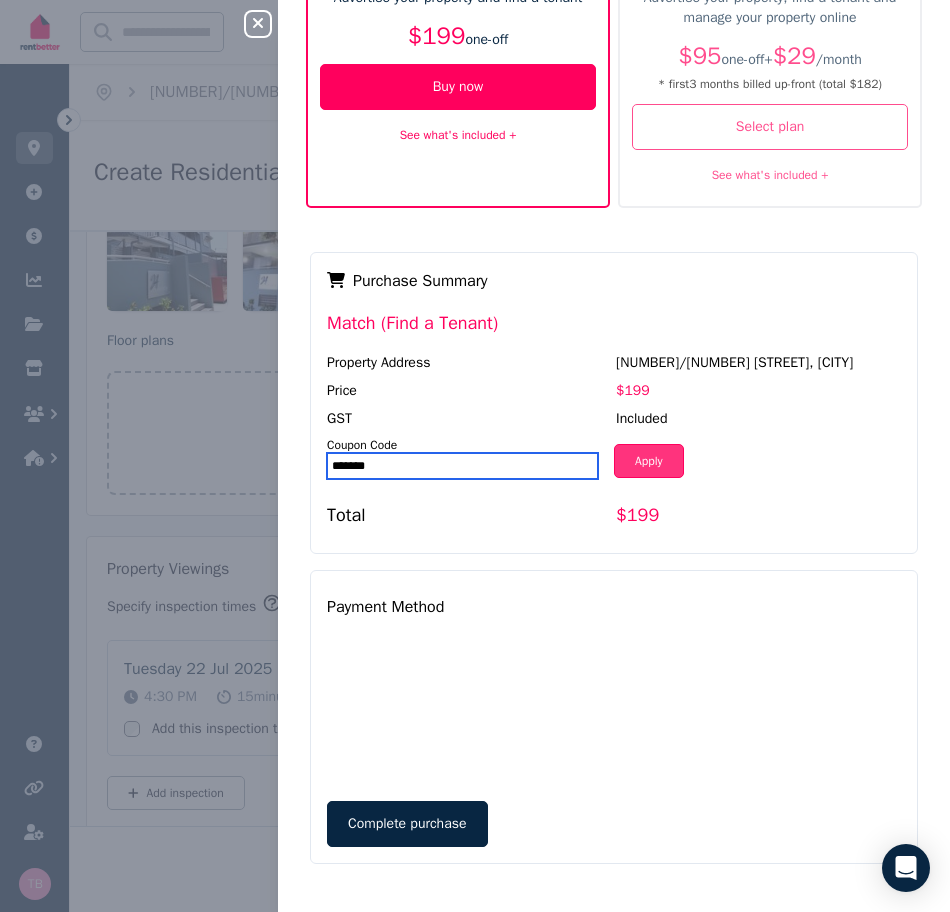 type on "*******" 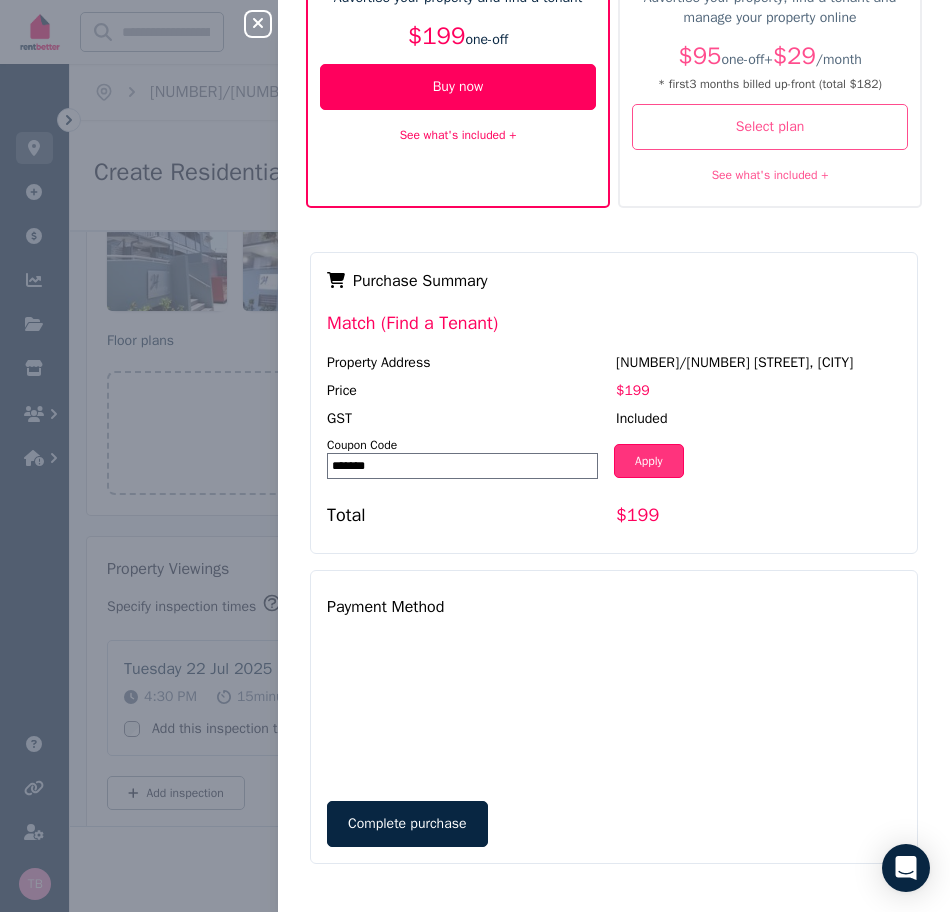 click on "Apply" at bounding box center [649, 461] 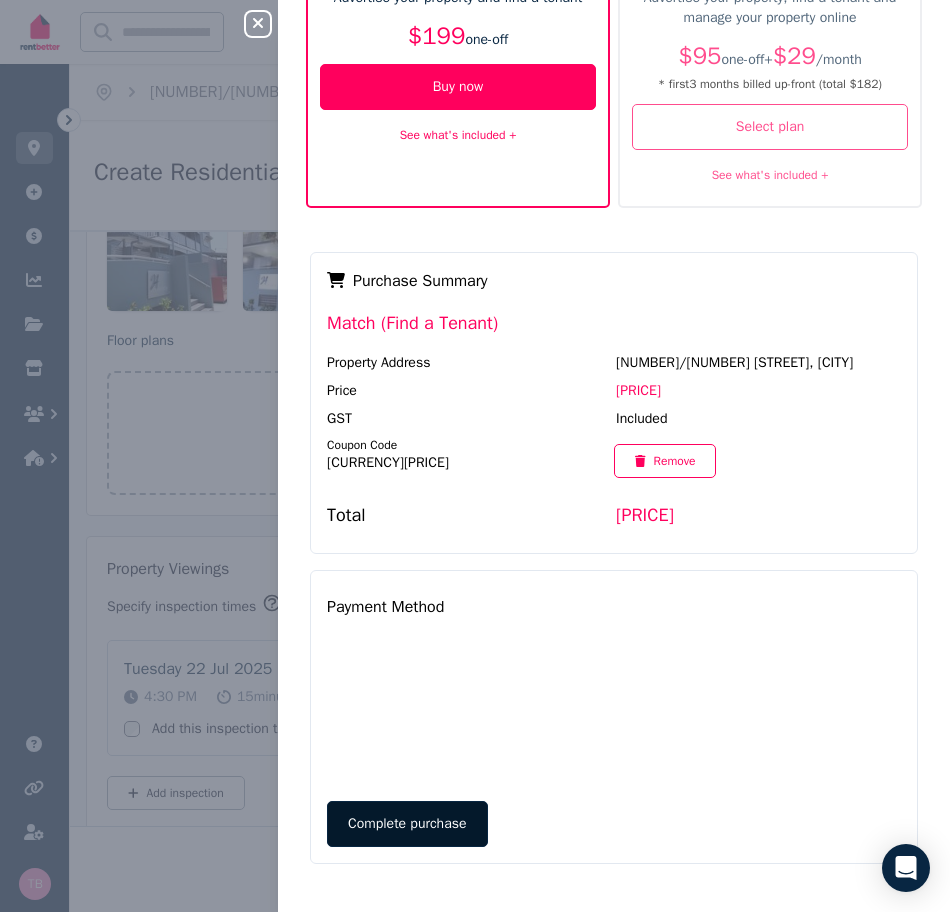 click on "Complete purchase" at bounding box center (407, 824) 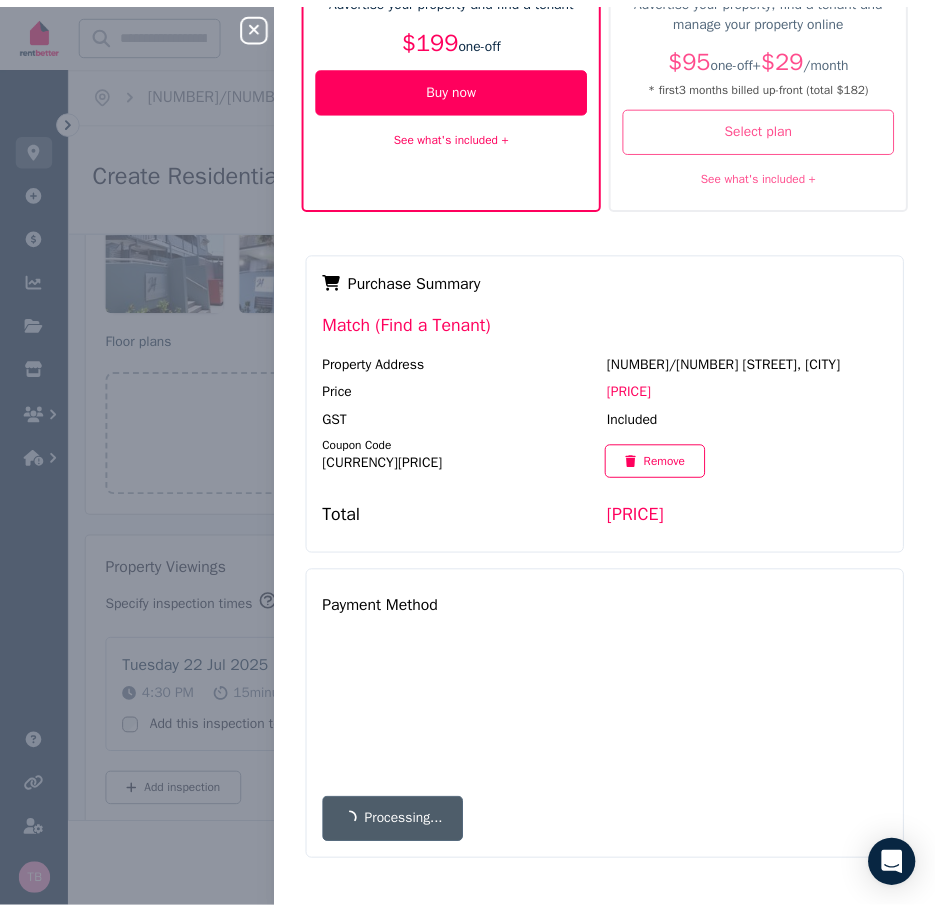 scroll, scrollTop: 0, scrollLeft: 0, axis: both 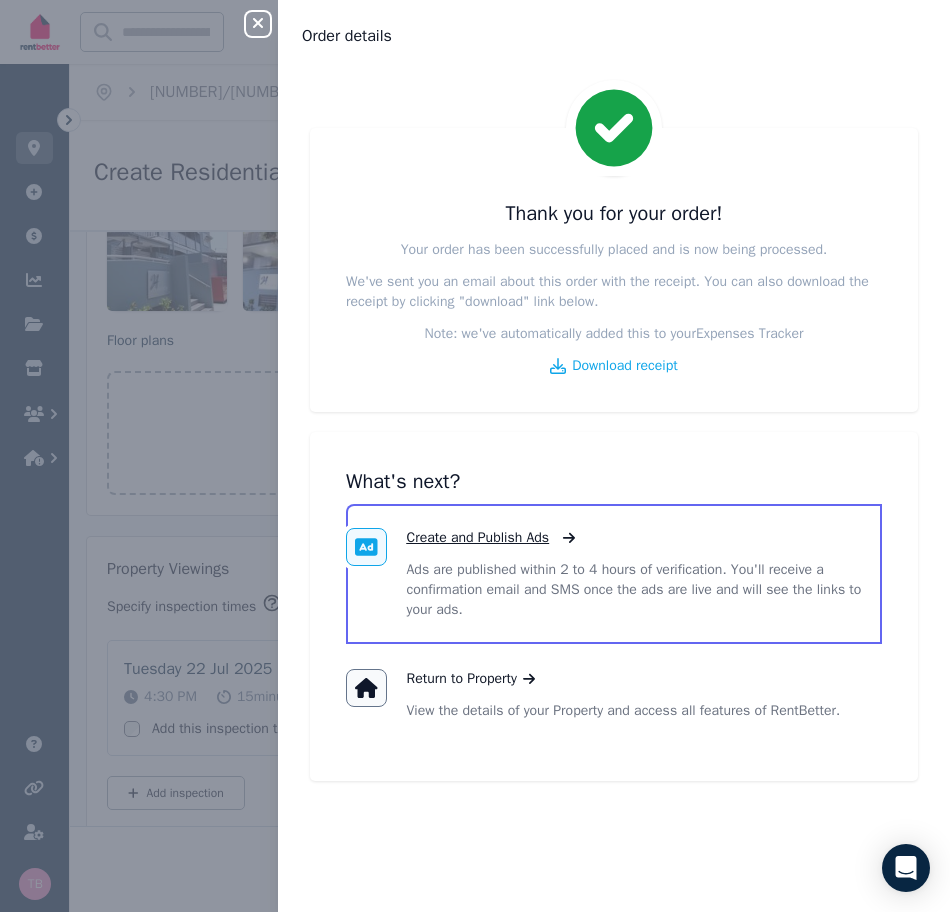 click on "Create and Publish Ads" at bounding box center (478, 538) 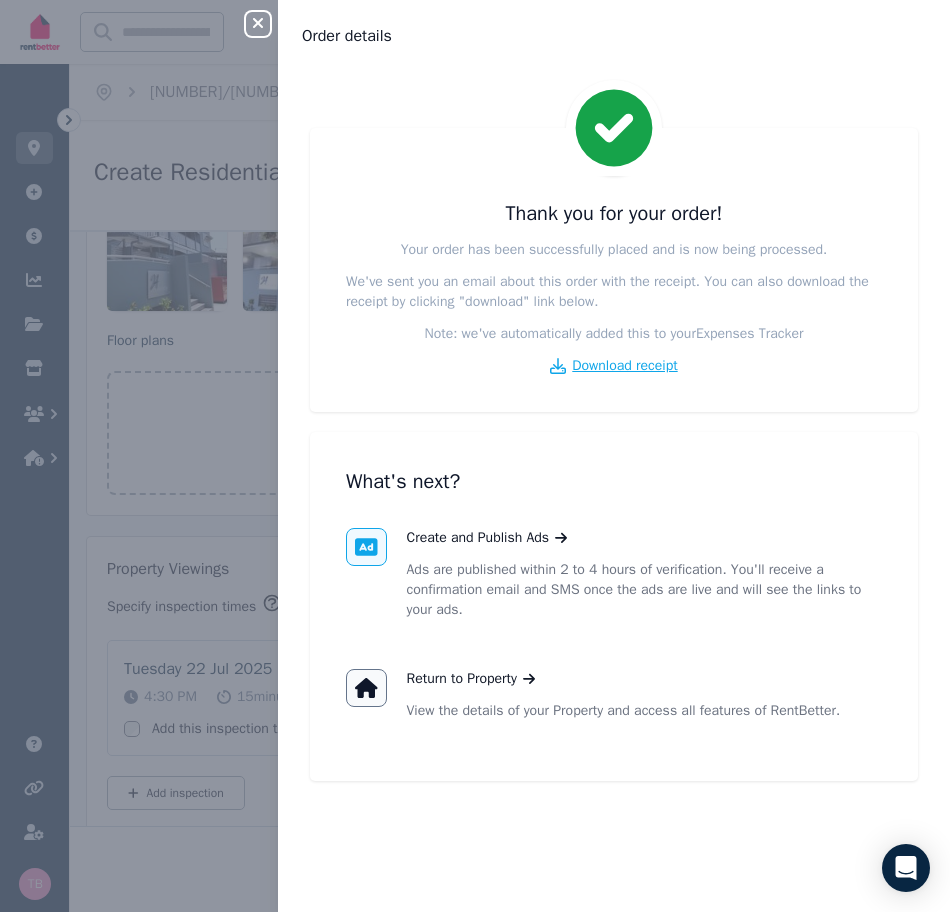 click on "Download receipt" at bounding box center (624, 366) 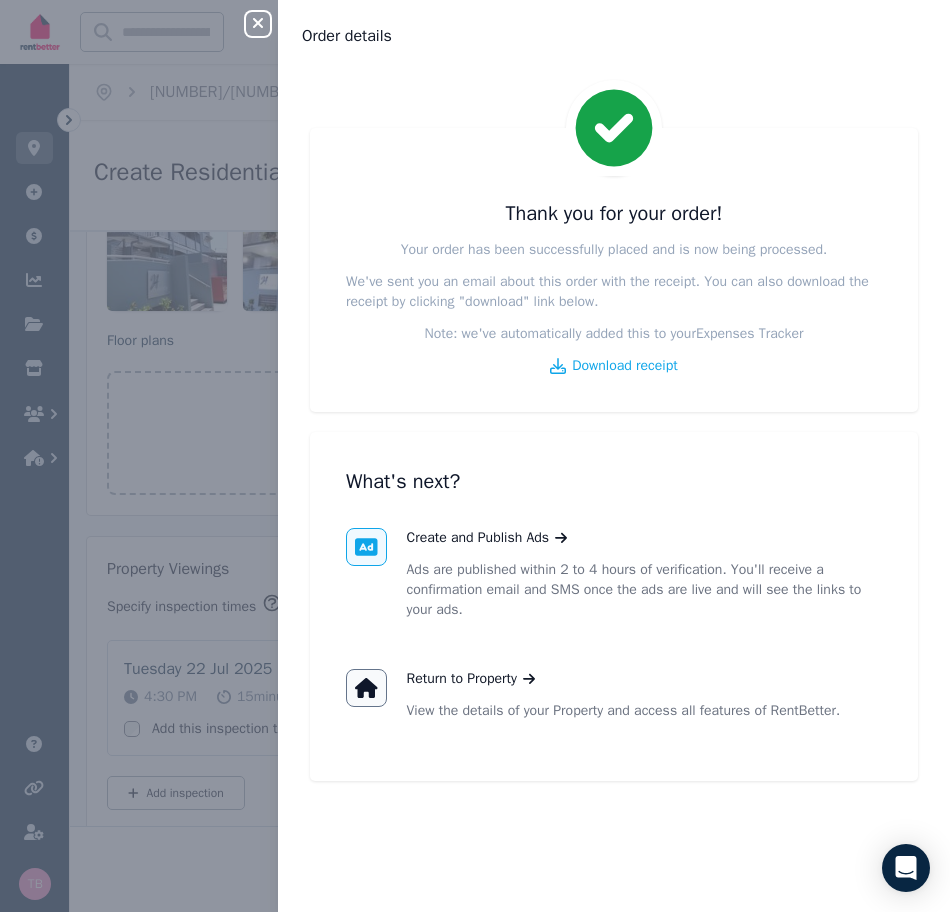 click on "Thank you for your order! Your order has been successfully placed and is now being processed. We've sent you an email about this order with the receipt. You can also download the receipt by clicking "download" link below. Note: we've automatically added this to your  Expenses   Tracker Download receipt" at bounding box center [614, 270] 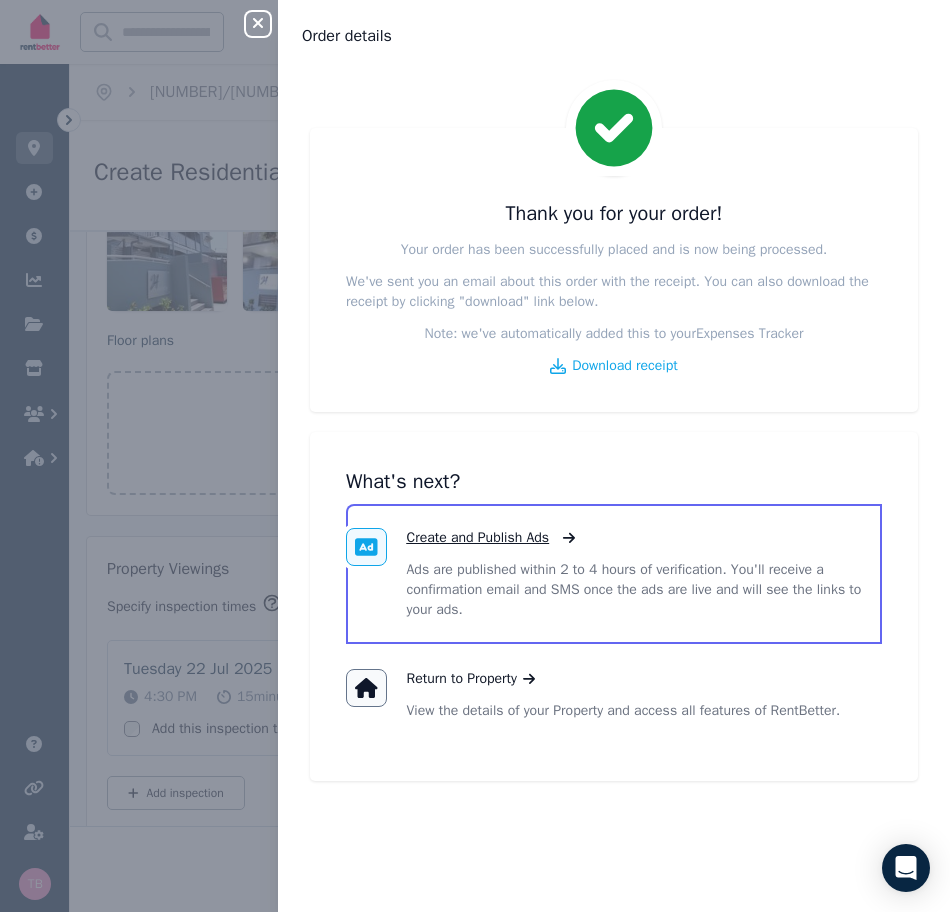 click on "Create and Publish Ads" at bounding box center [478, 538] 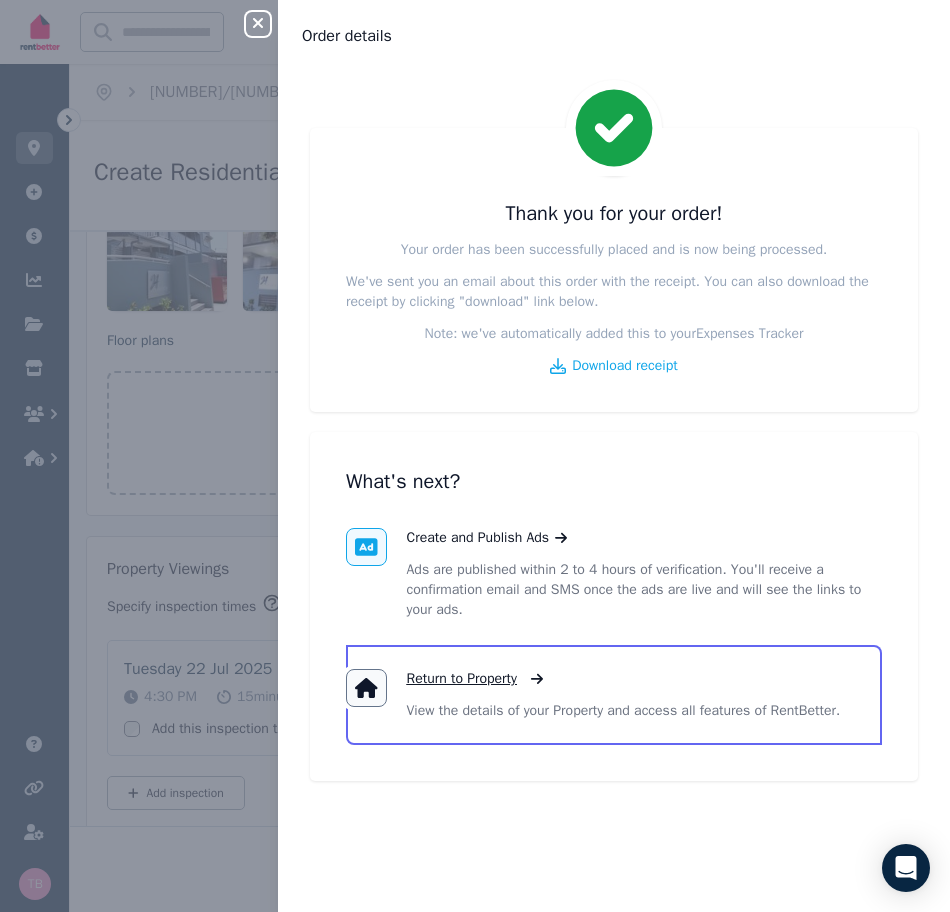 click on "Return to Property" at bounding box center (462, 679) 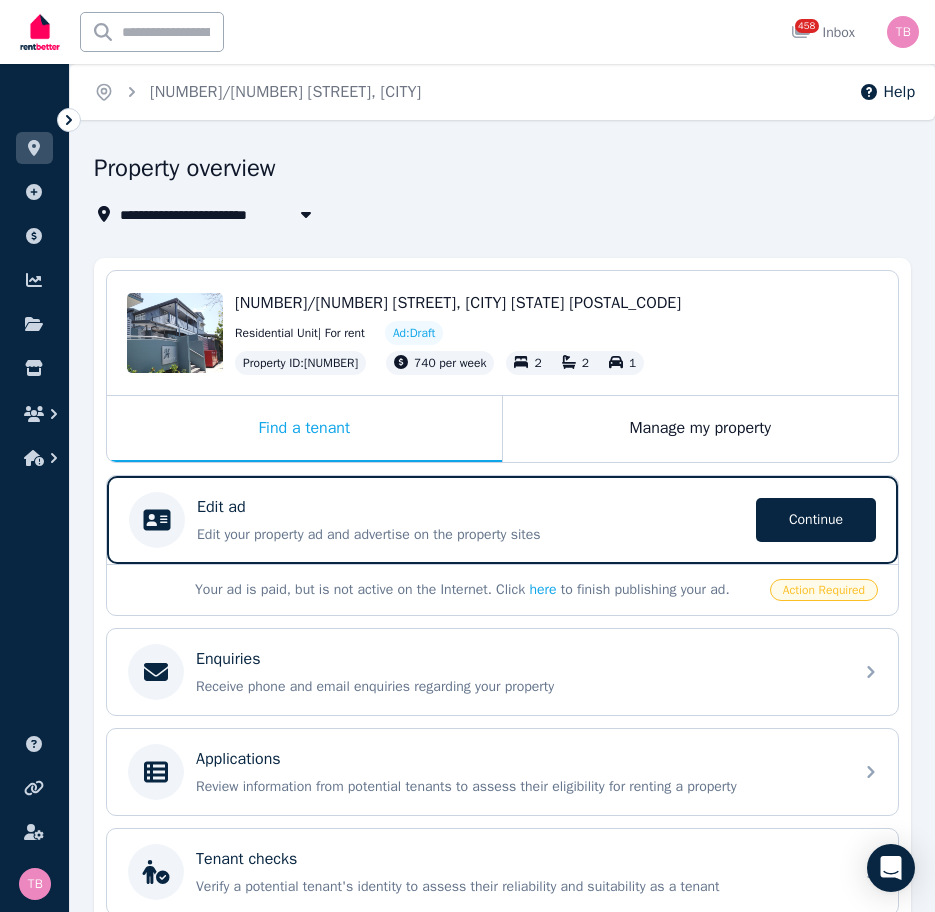 click on "Action Required" at bounding box center [824, 590] 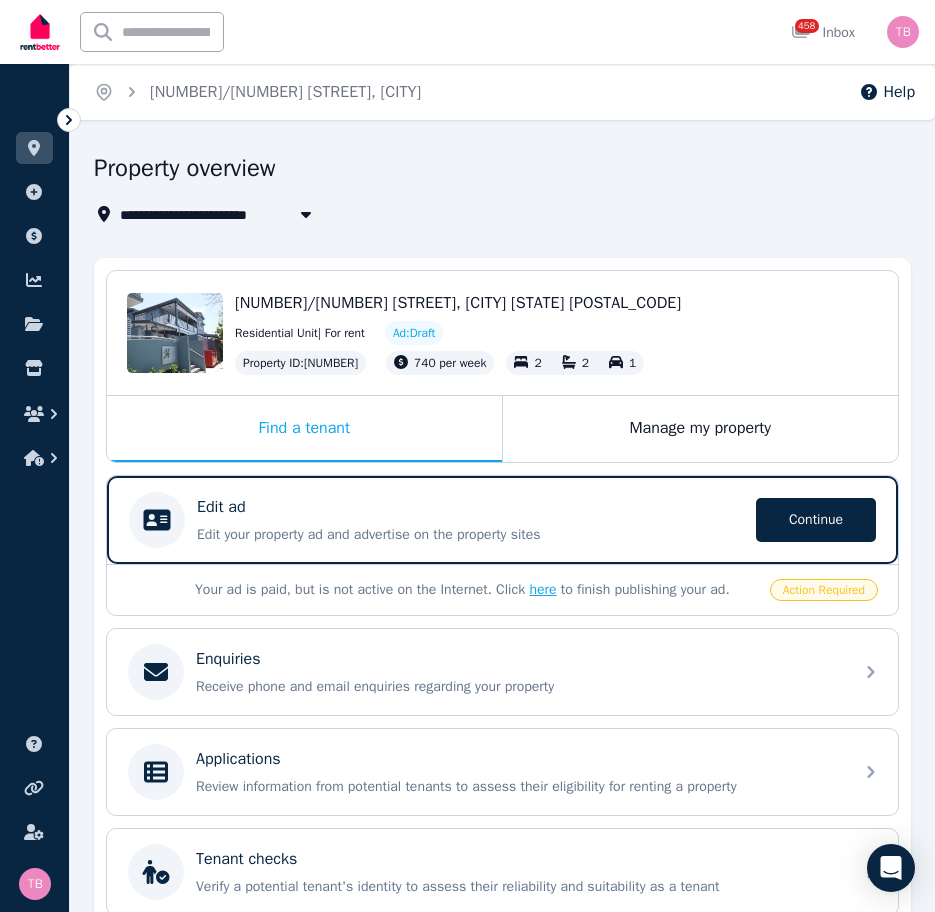 click on "here" at bounding box center [542, 589] 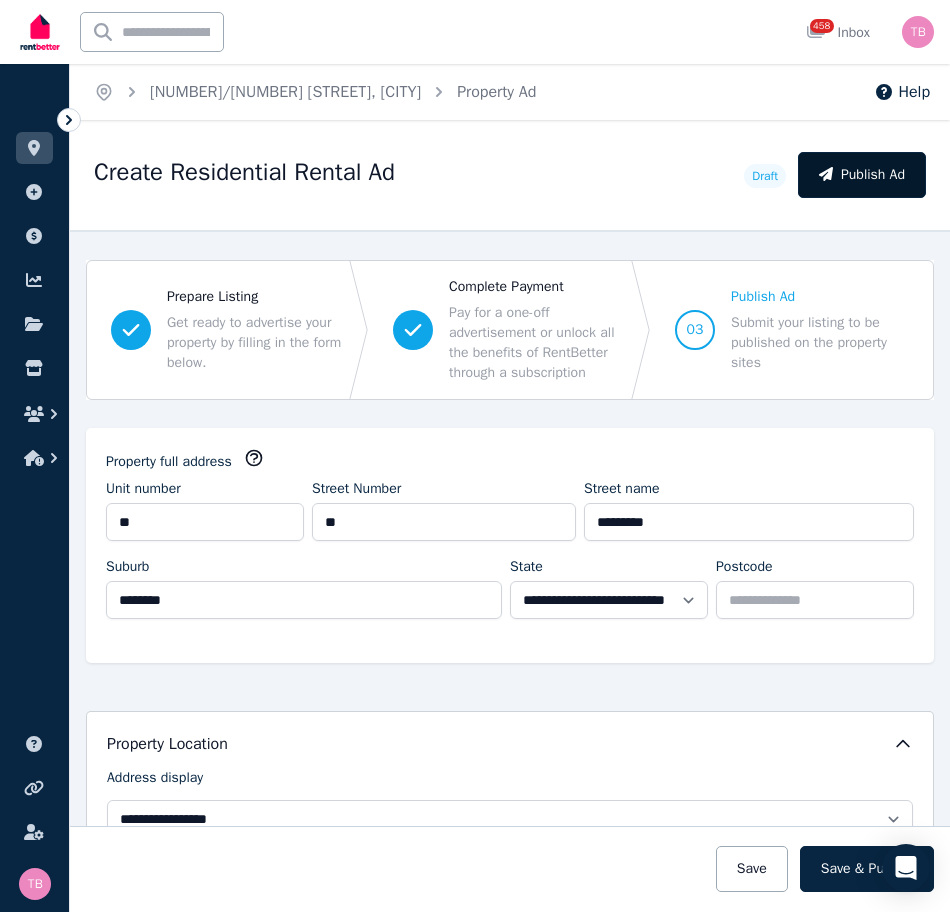 click on "Publish Ad" at bounding box center (862, 175) 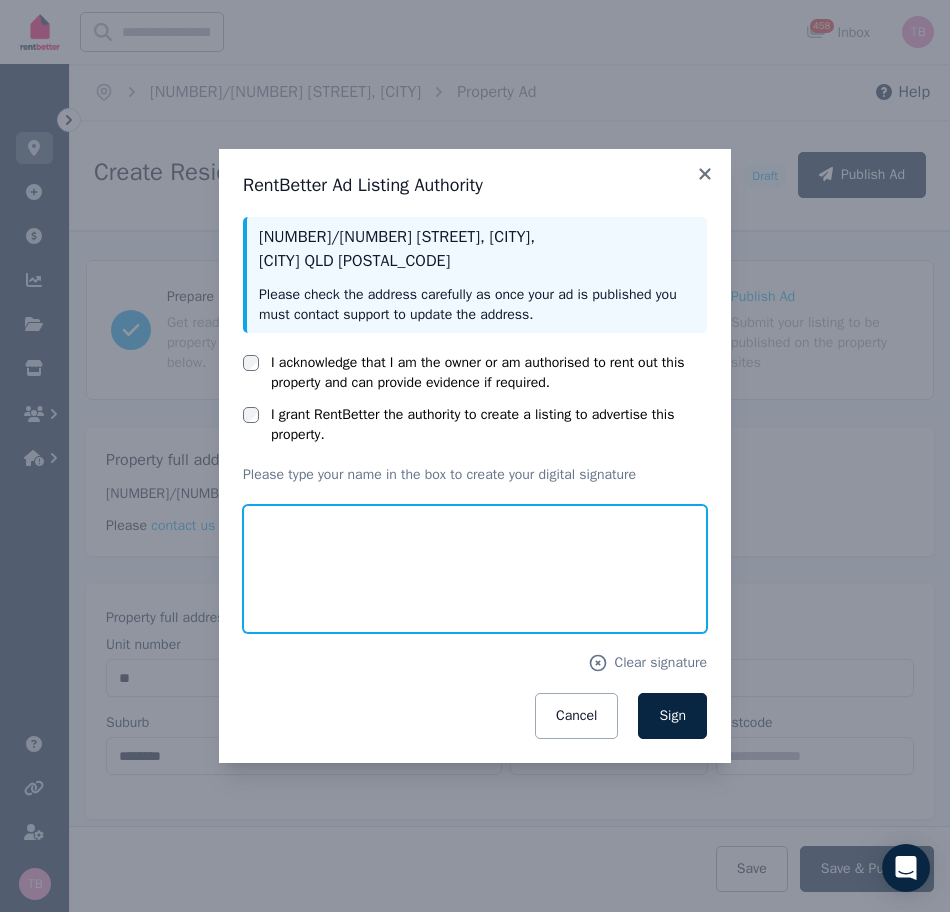click at bounding box center (475, 569) 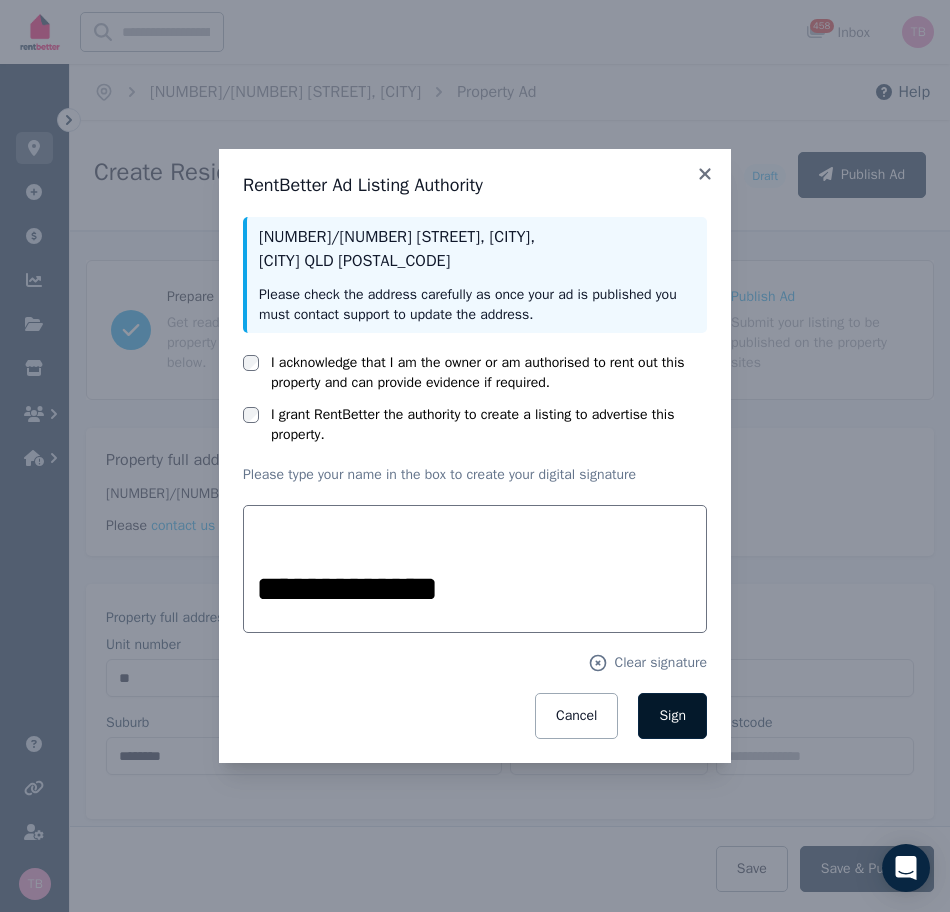 click on "Sign" at bounding box center (672, 715) 